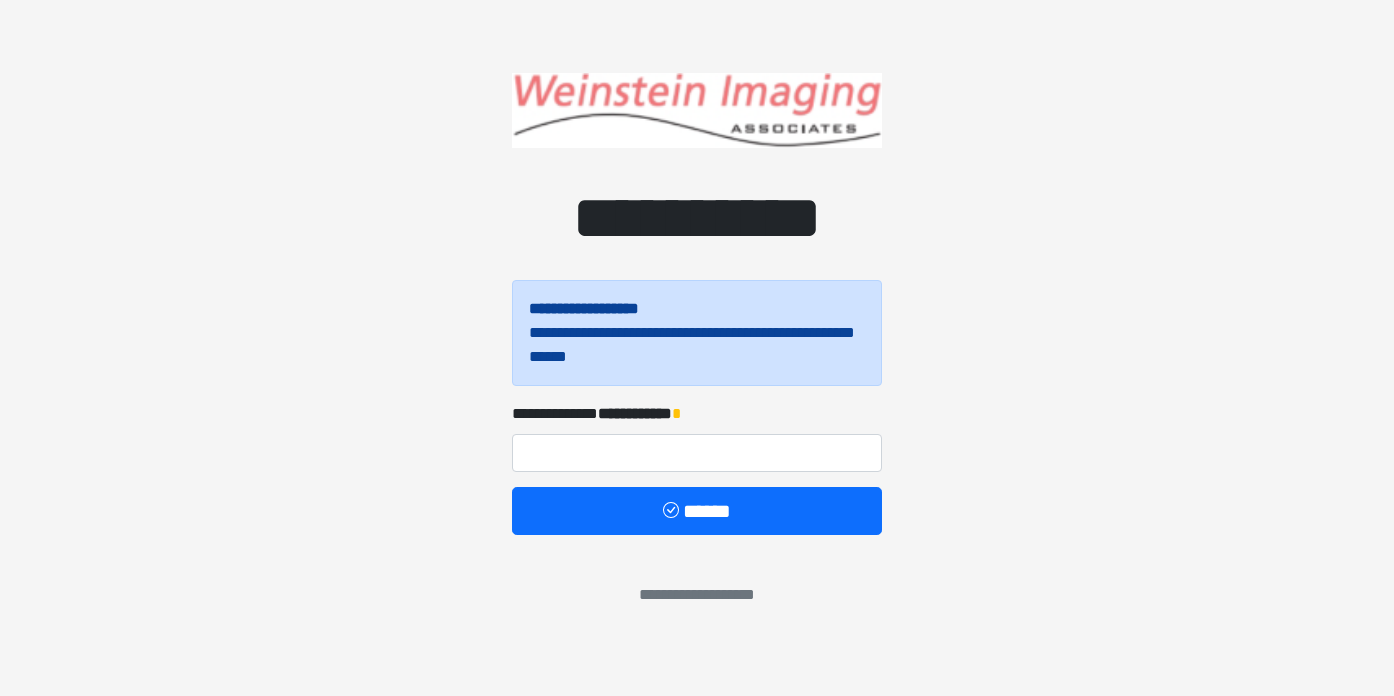 scroll, scrollTop: 0, scrollLeft: 0, axis: both 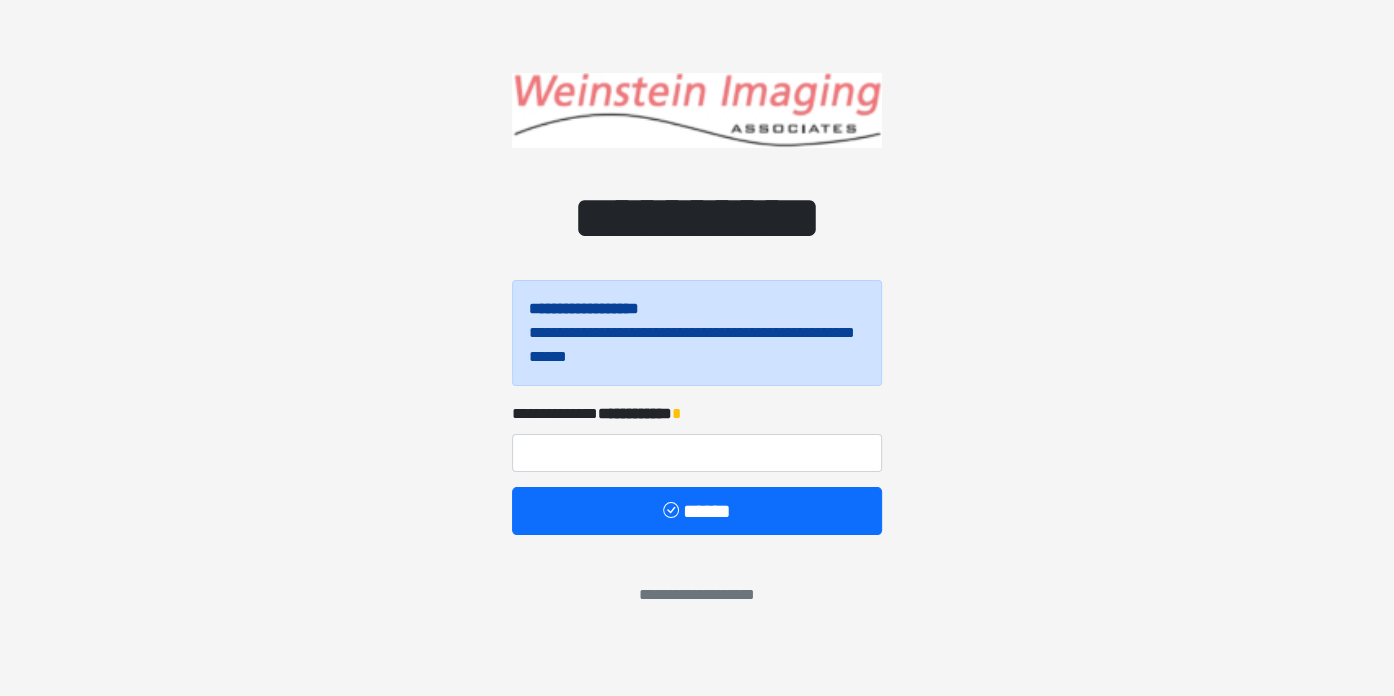 click on "**********" at bounding box center (635, 413) 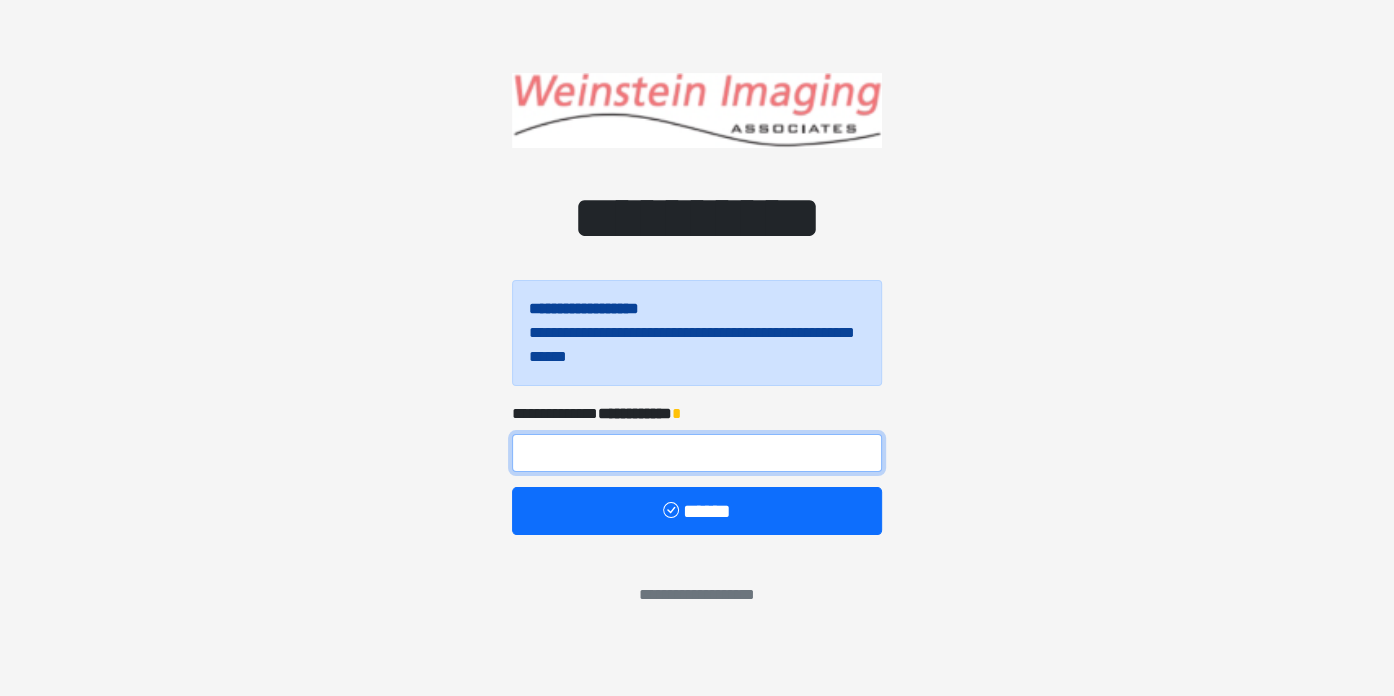 click at bounding box center (697, 453) 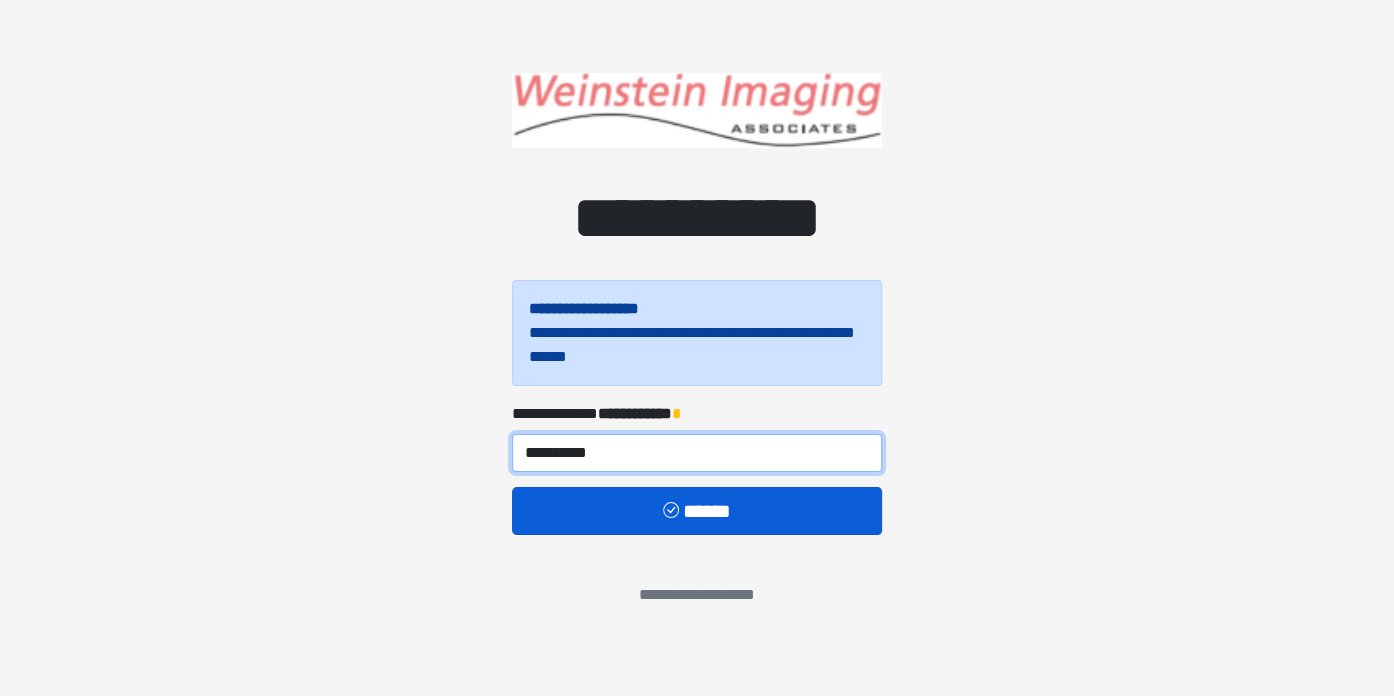 type on "**********" 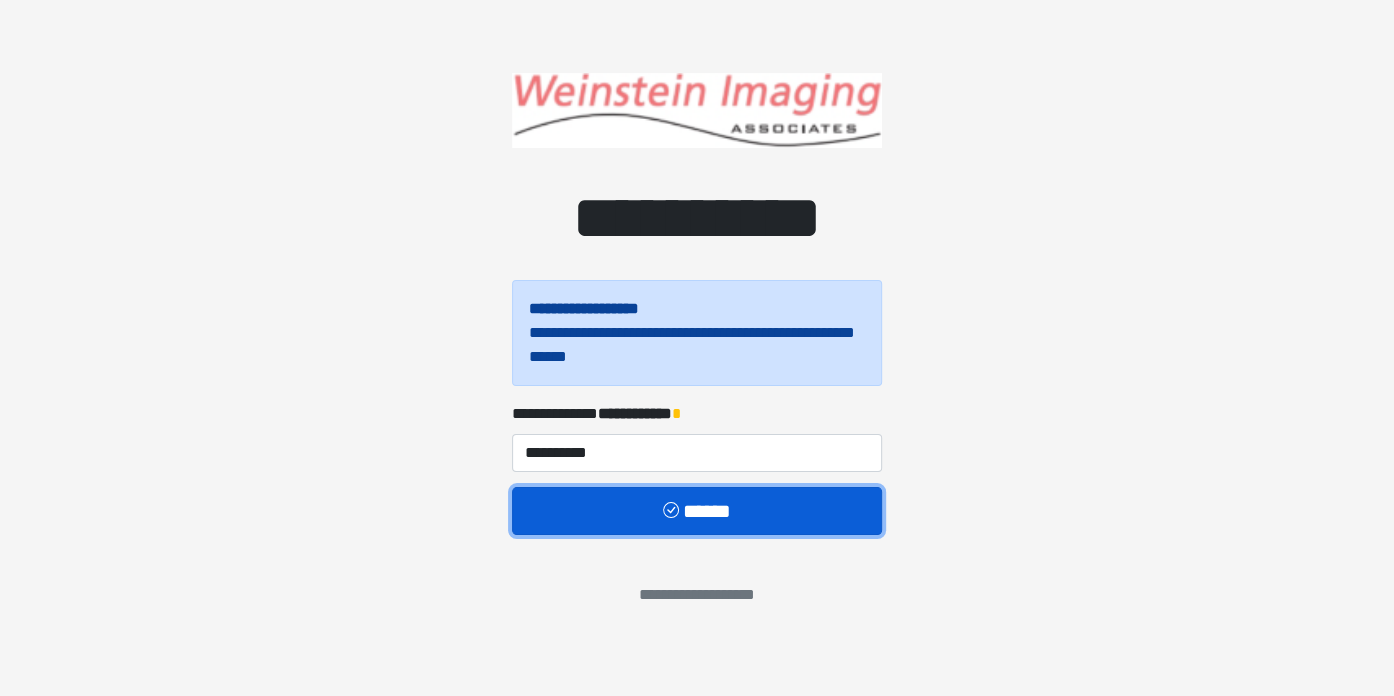 click on "******" at bounding box center [697, 511] 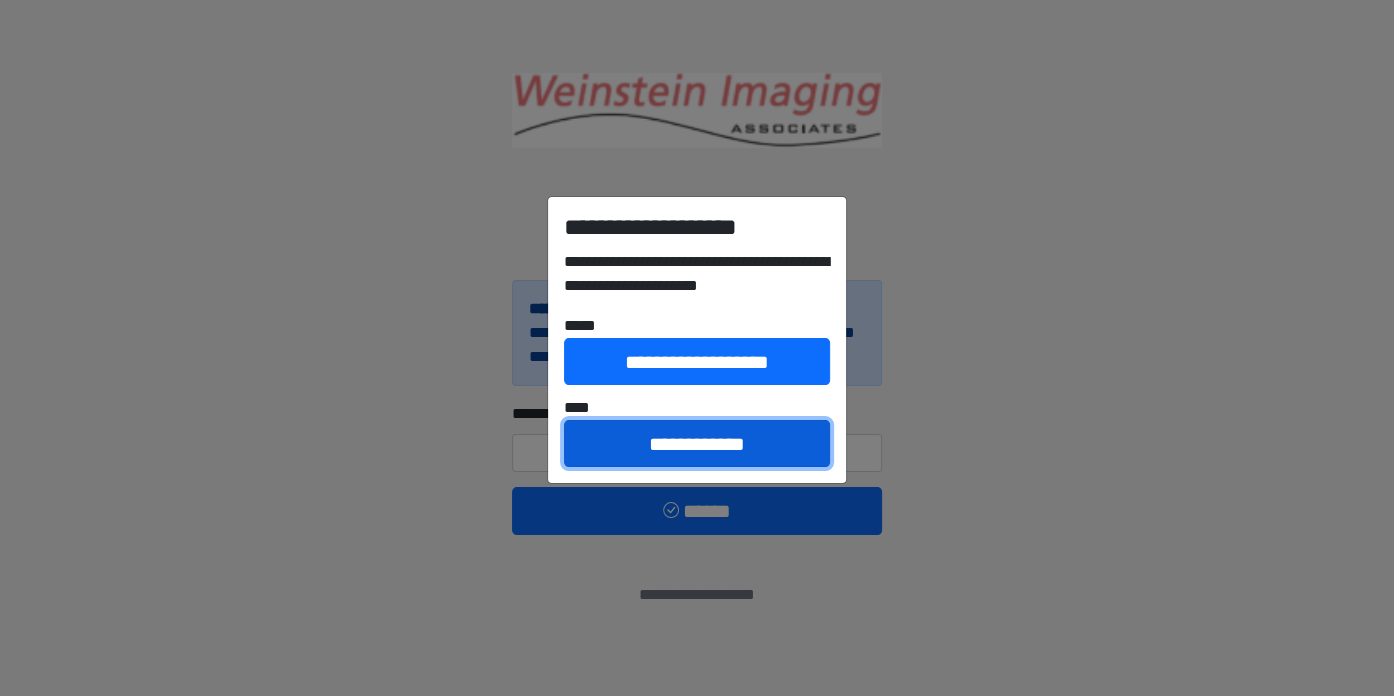 click on "**********" at bounding box center [697, 444] 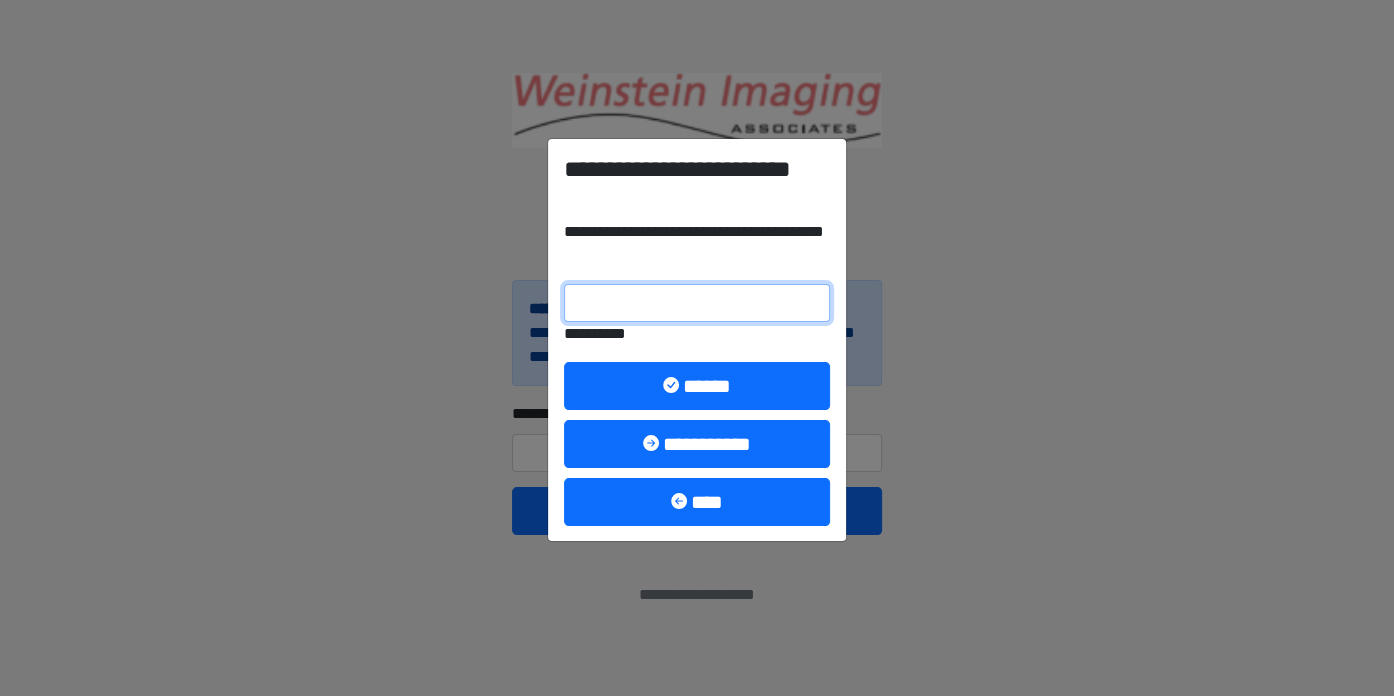 click on "**********" at bounding box center (697, 303) 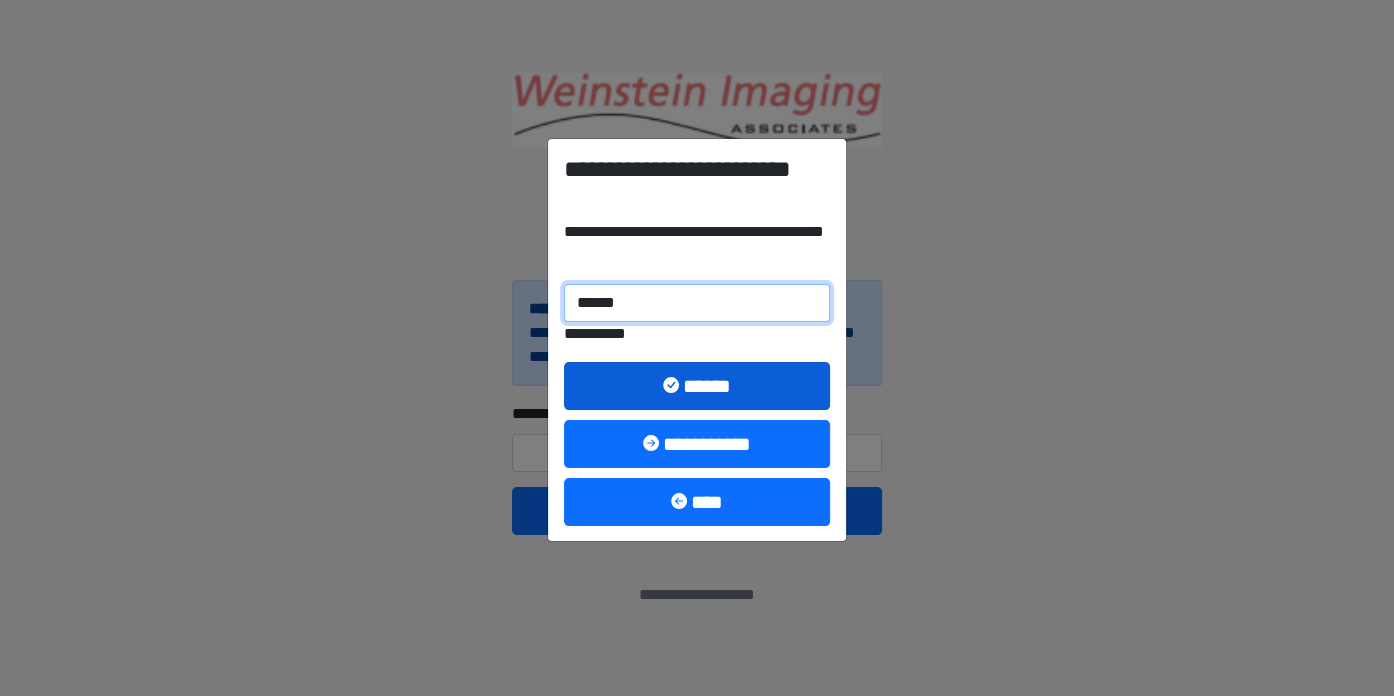 type on "******" 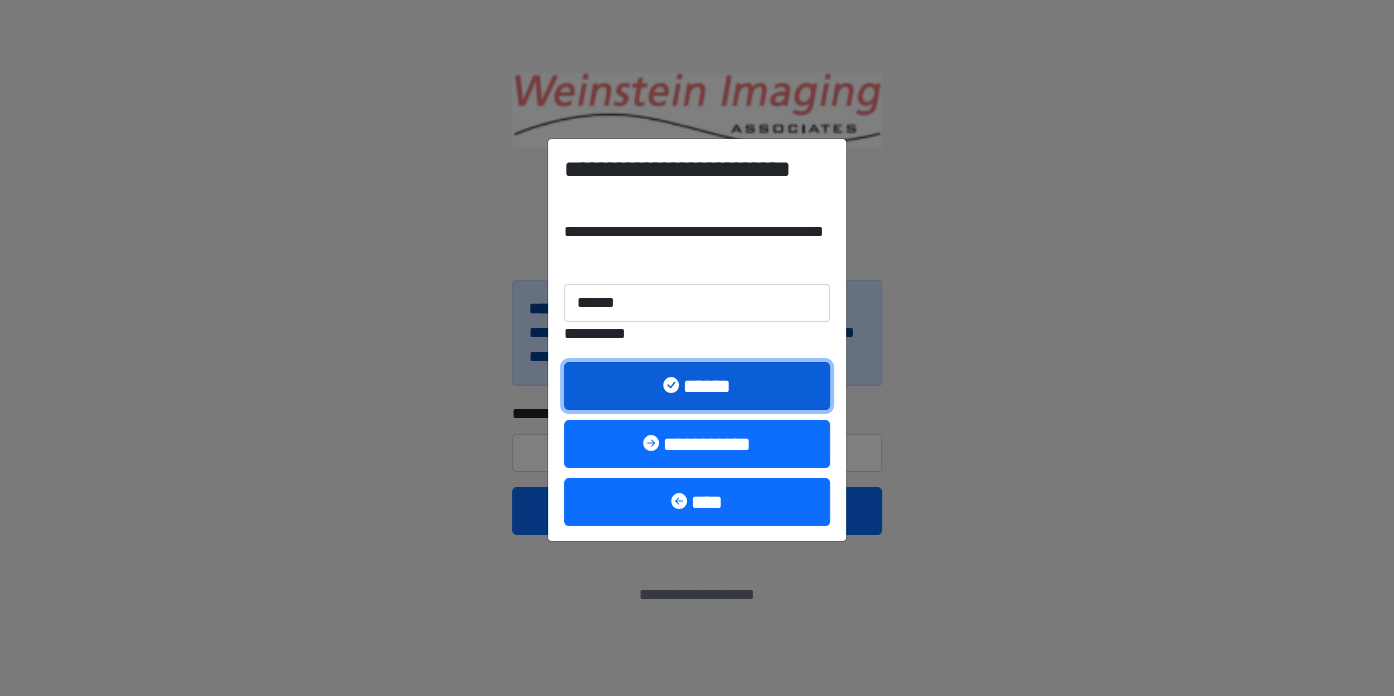 click on "******" at bounding box center (697, 386) 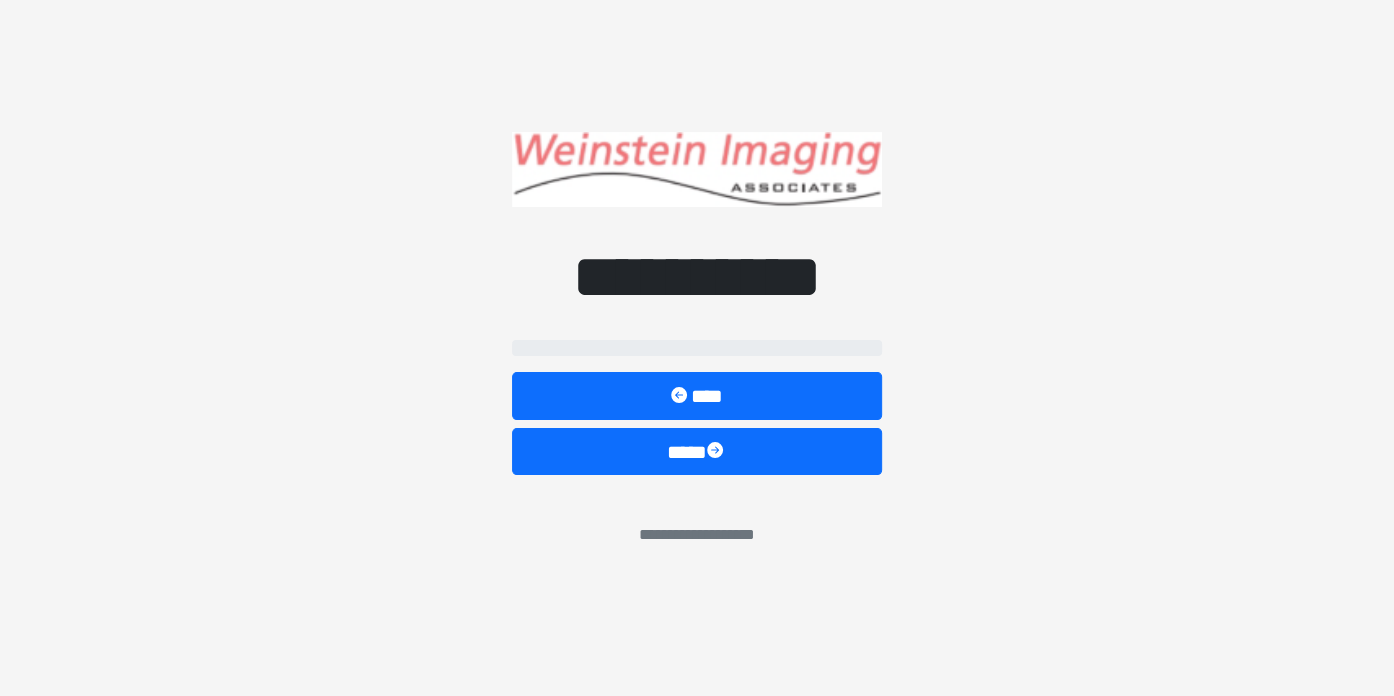 select on "*****" 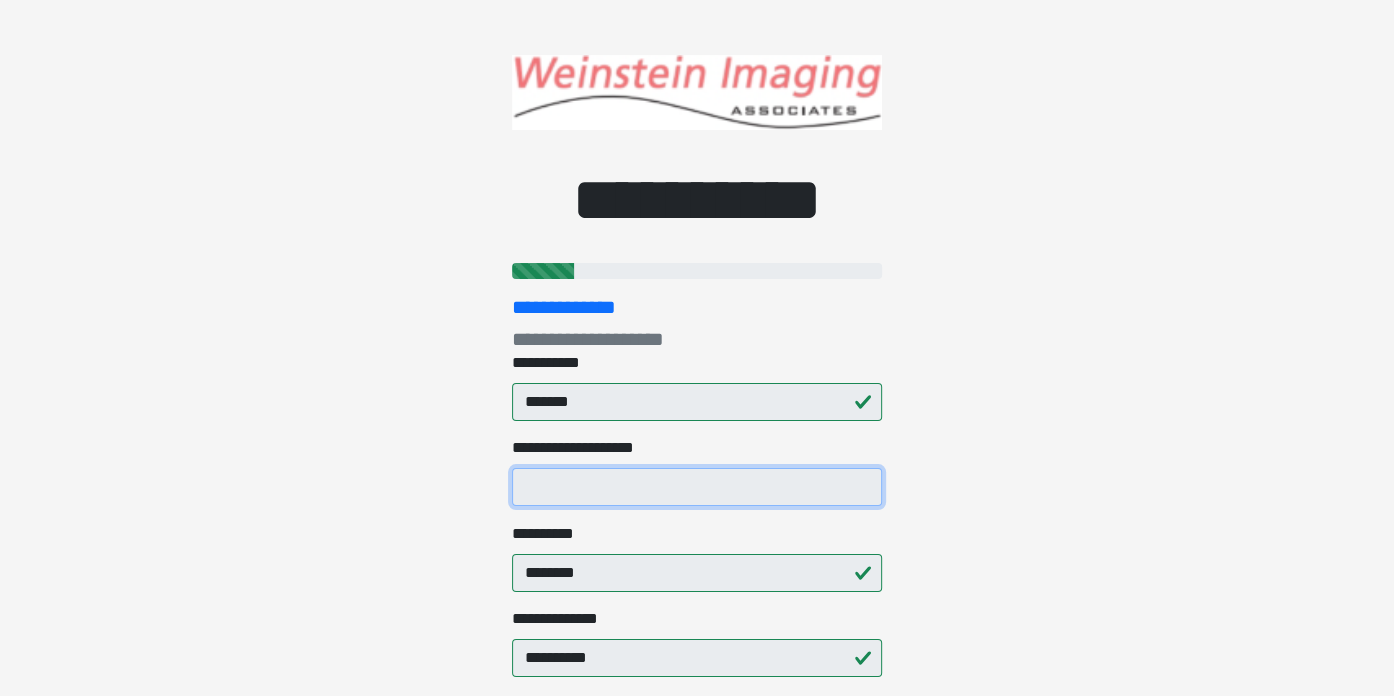 click on "**********" at bounding box center (697, 487) 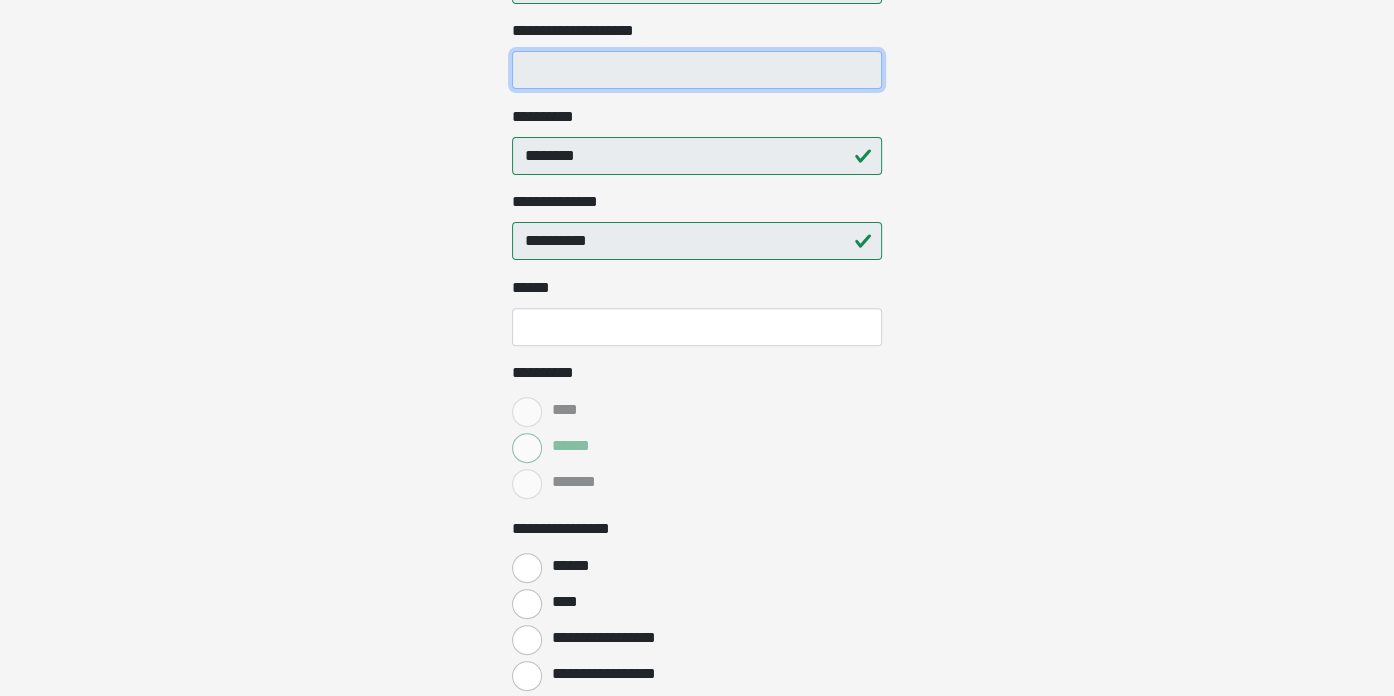 scroll, scrollTop: 432, scrollLeft: 0, axis: vertical 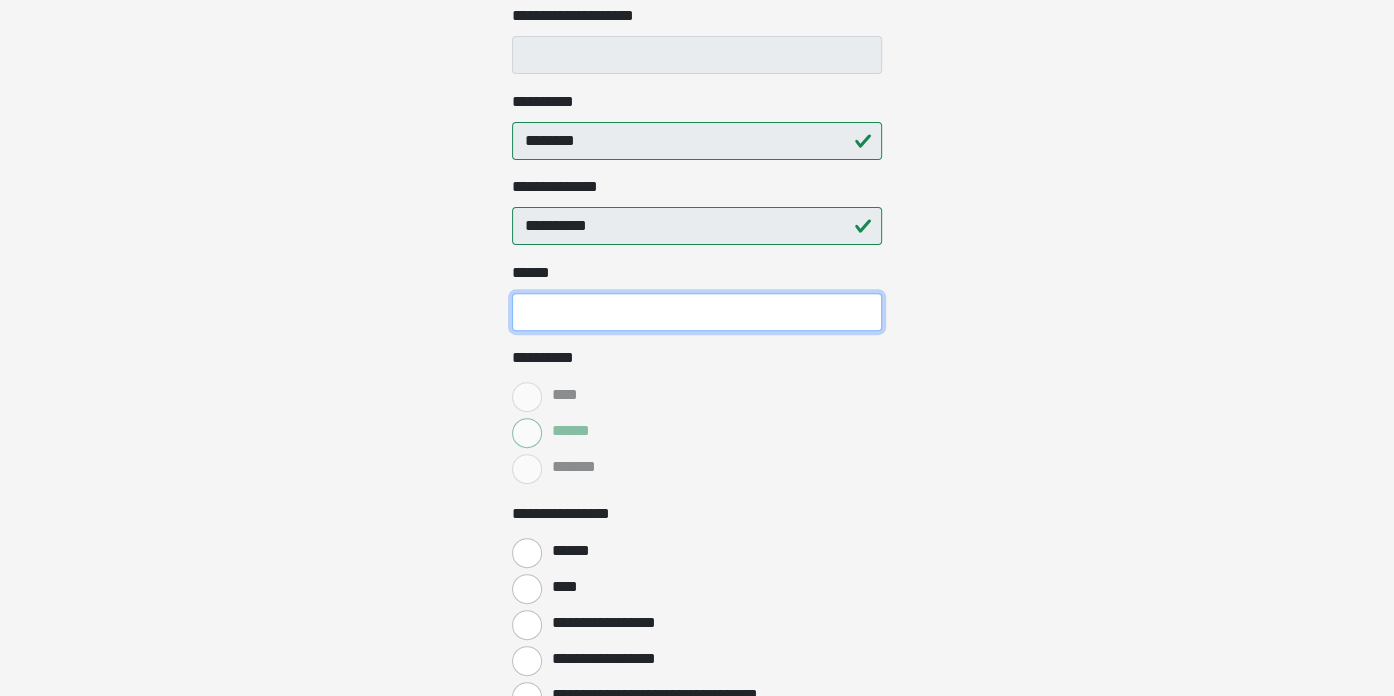 click on "**** *" at bounding box center [697, 312] 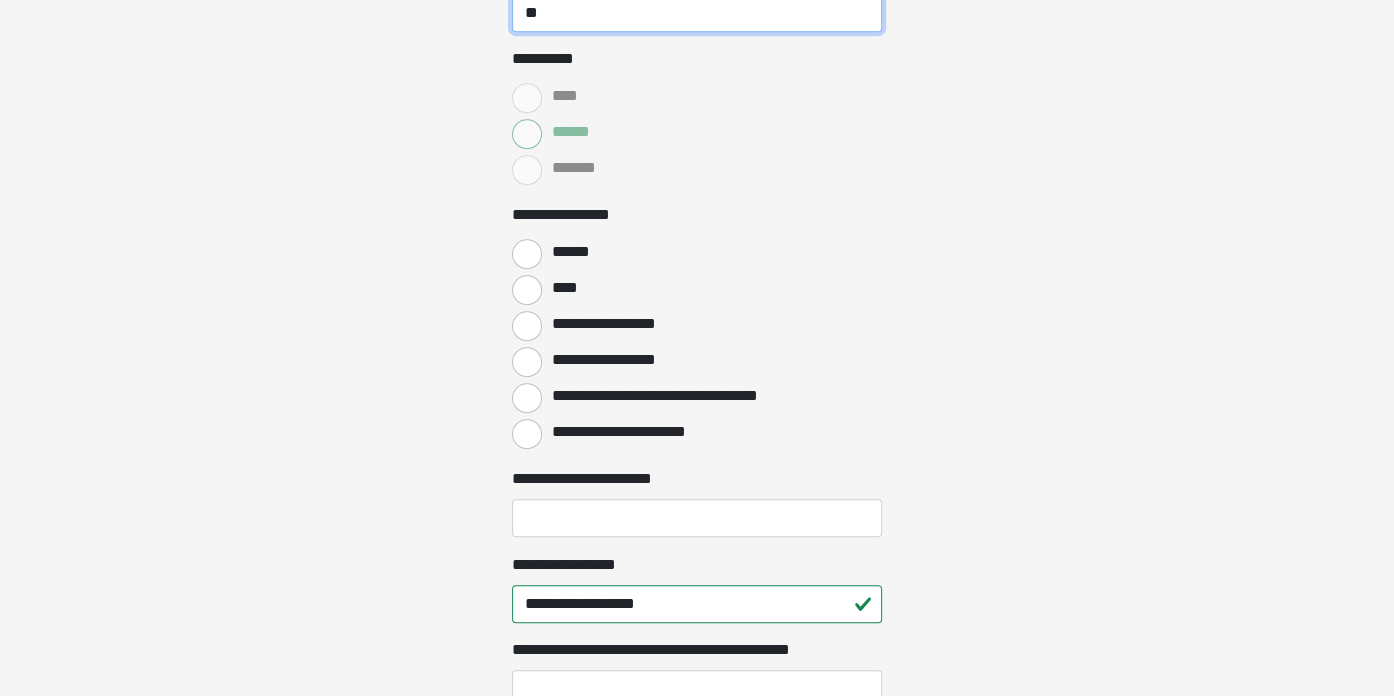 scroll, scrollTop: 756, scrollLeft: 0, axis: vertical 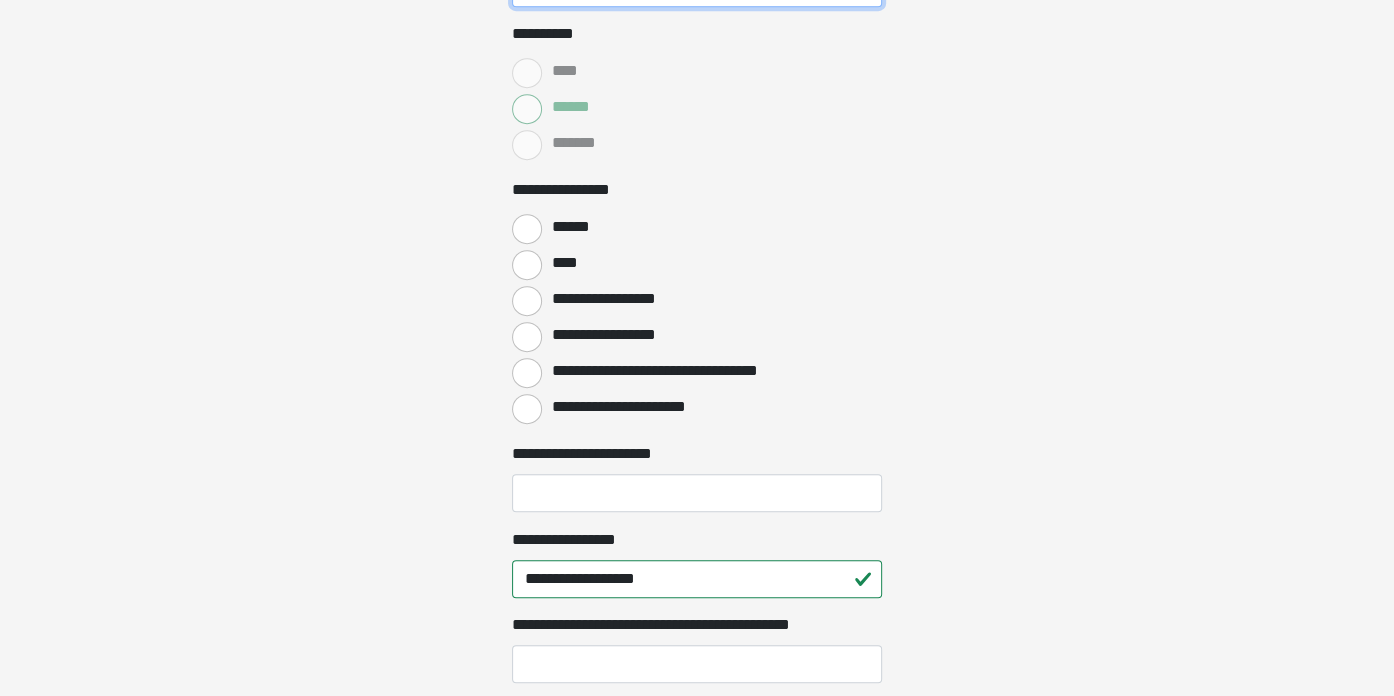 type on "**" 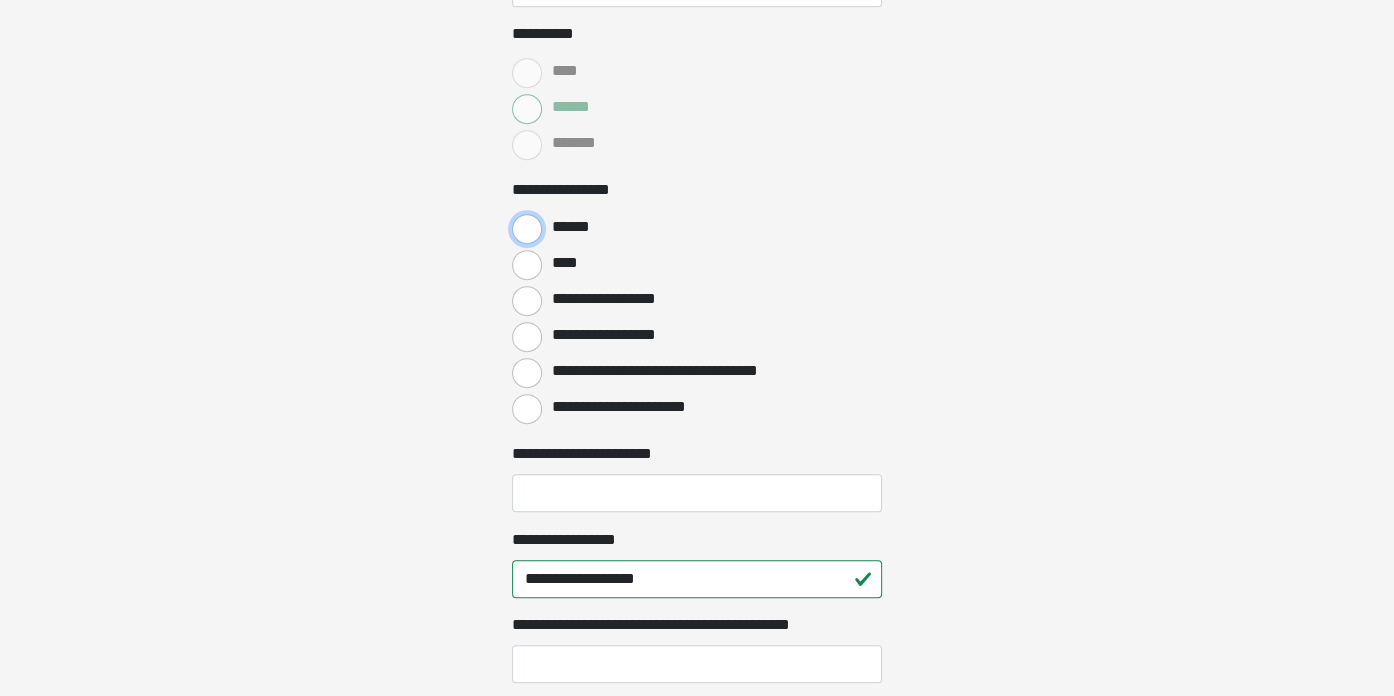 click on "******" at bounding box center (527, 229) 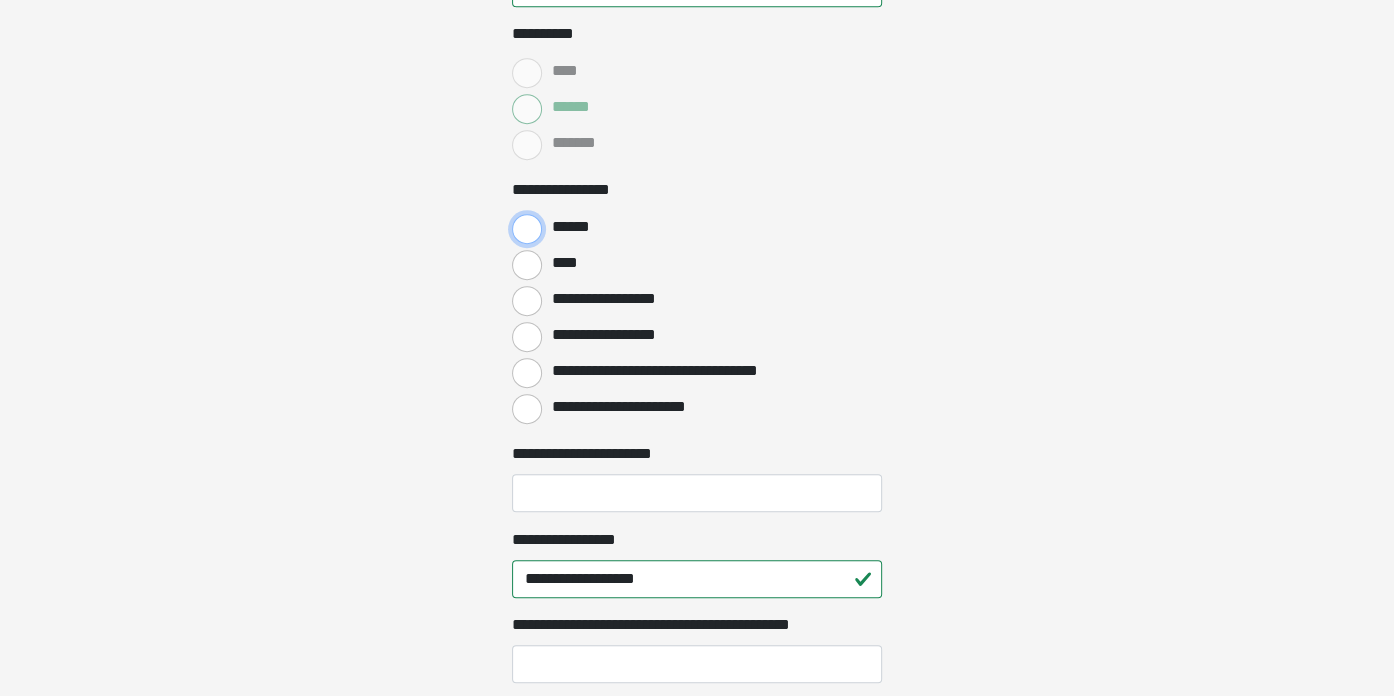 click on "******" at bounding box center [527, 229] 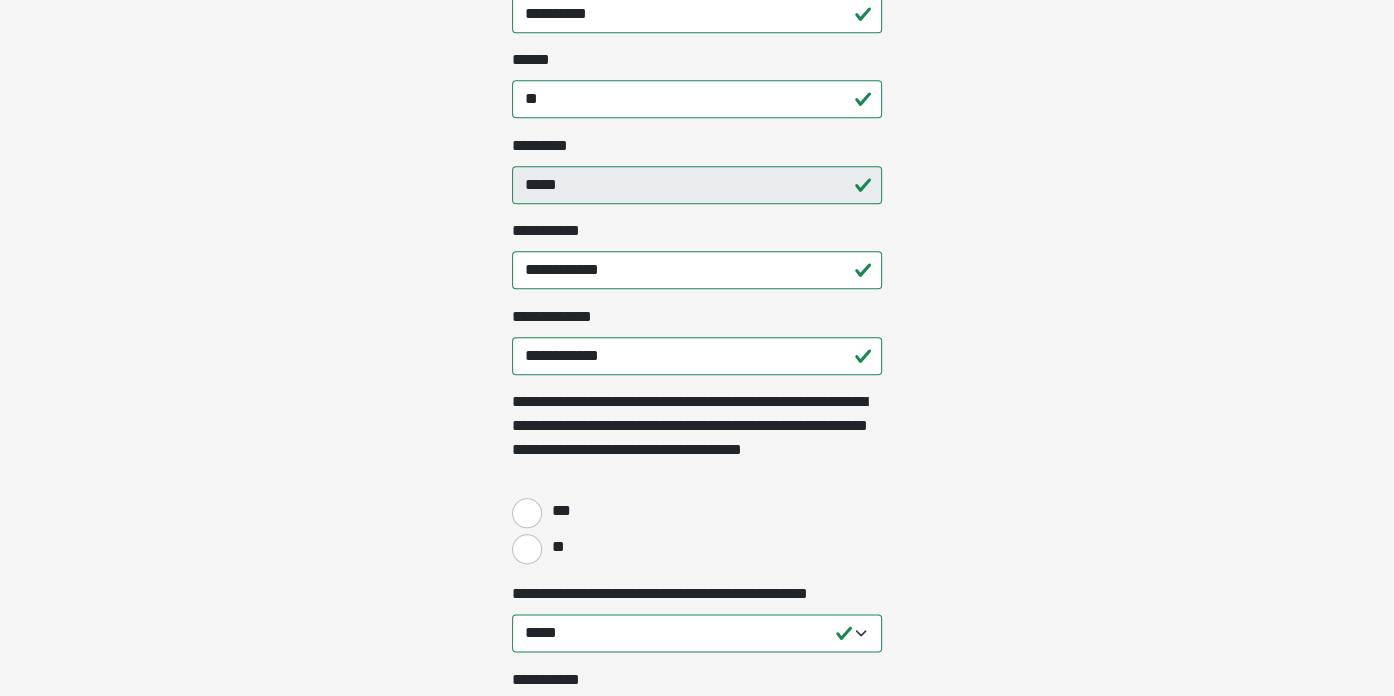scroll, scrollTop: 1496, scrollLeft: 0, axis: vertical 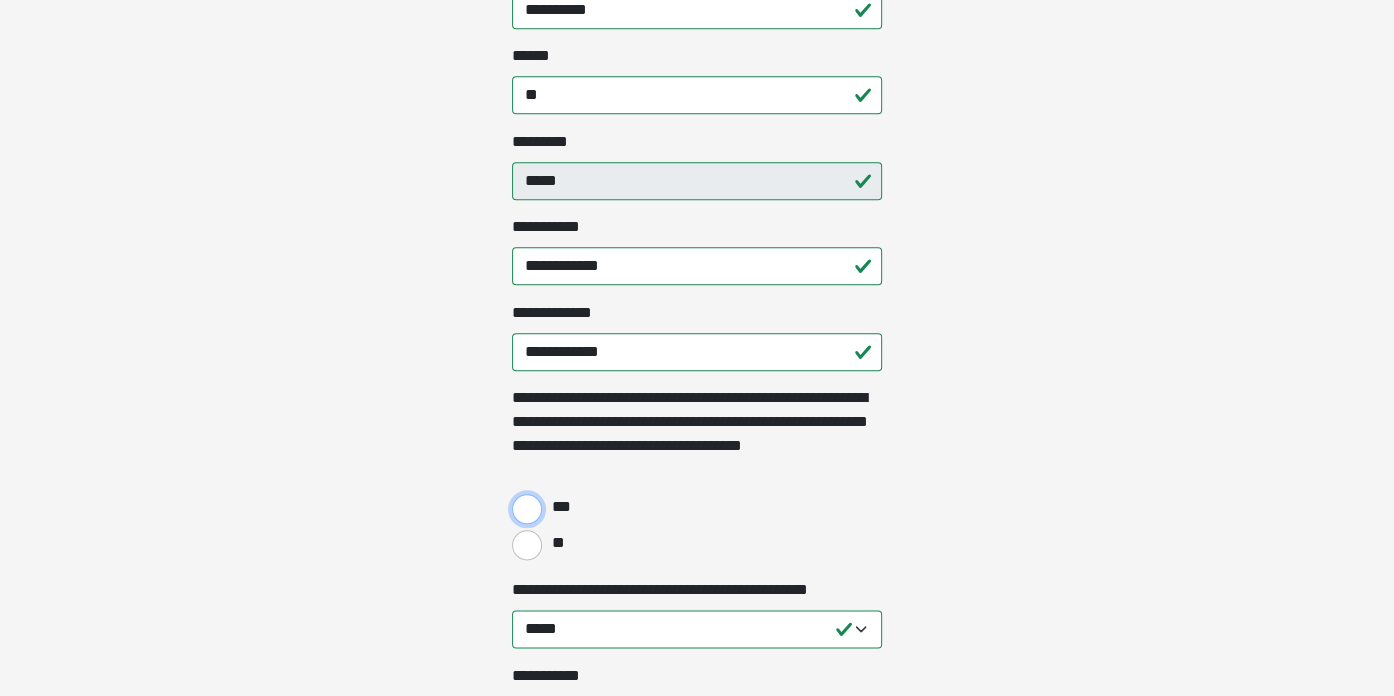 click on "***" at bounding box center [527, 509] 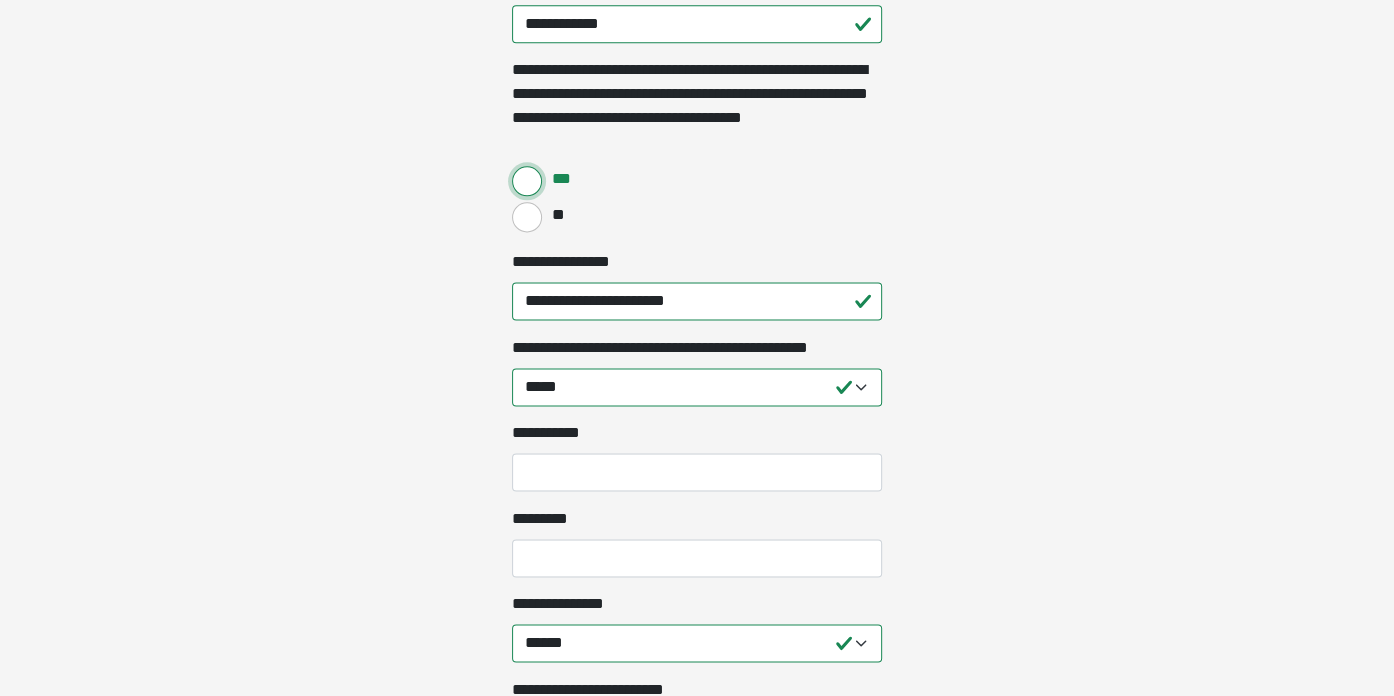 scroll, scrollTop: 1828, scrollLeft: 0, axis: vertical 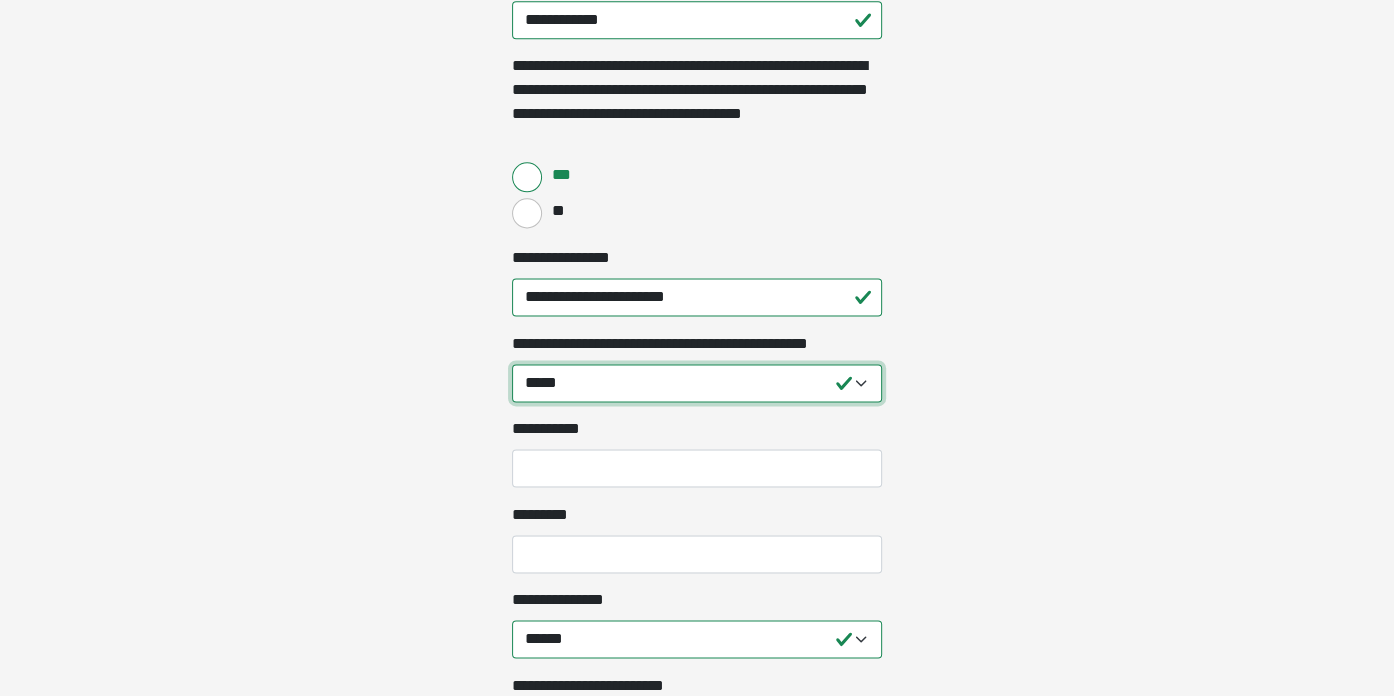 click on "**********" at bounding box center [697, 383] 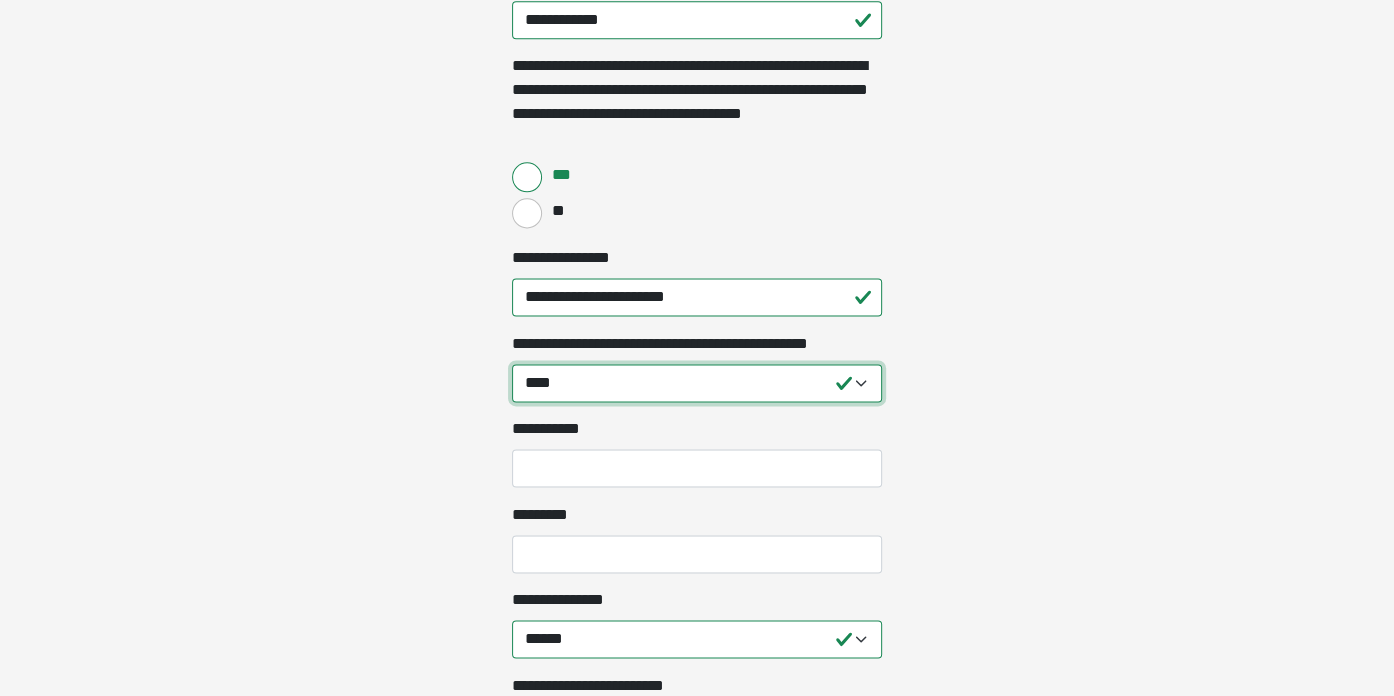 click on "**********" at bounding box center [697, 383] 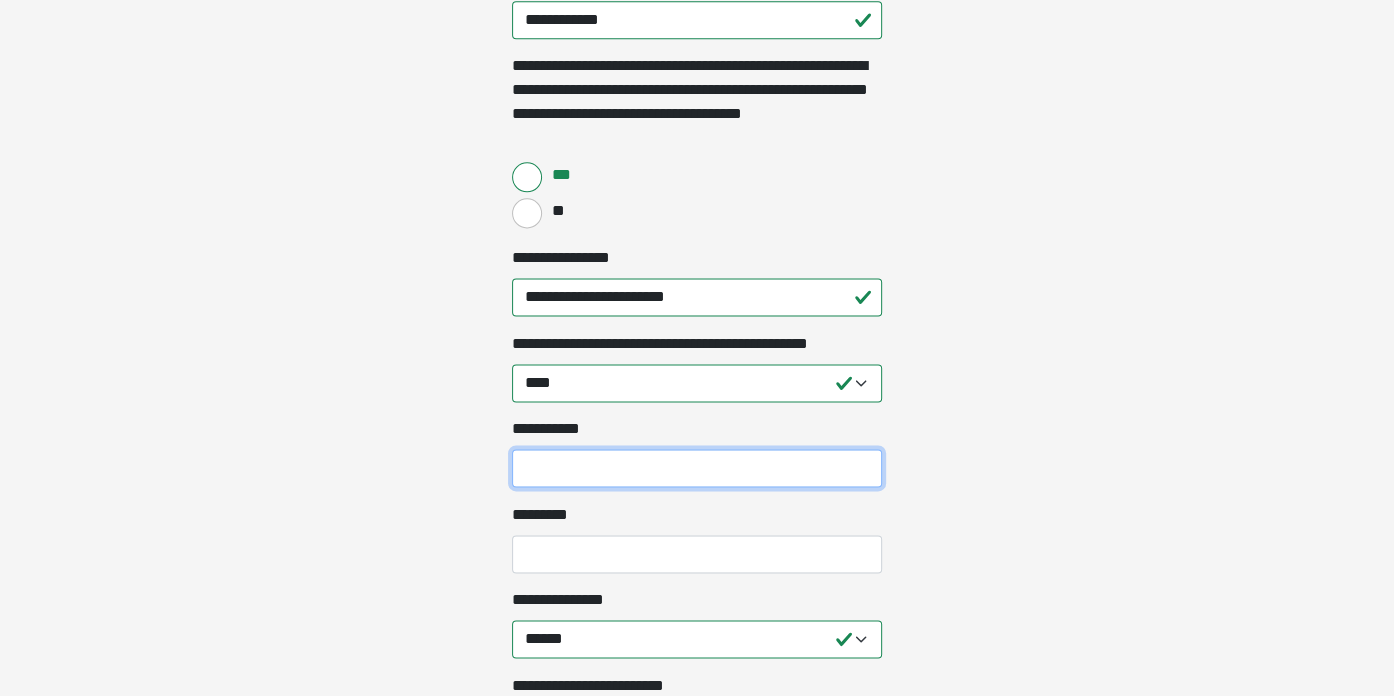 click on "**********" at bounding box center (697, 468) 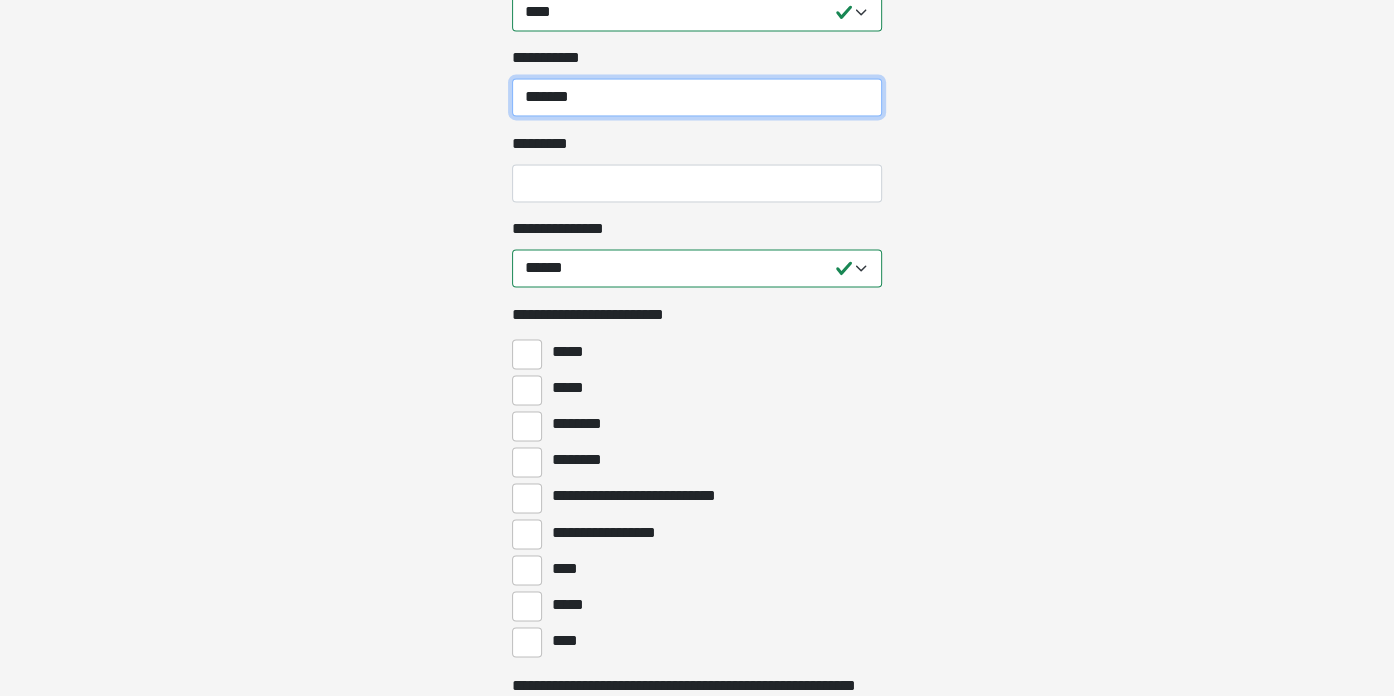 scroll, scrollTop: 2204, scrollLeft: 0, axis: vertical 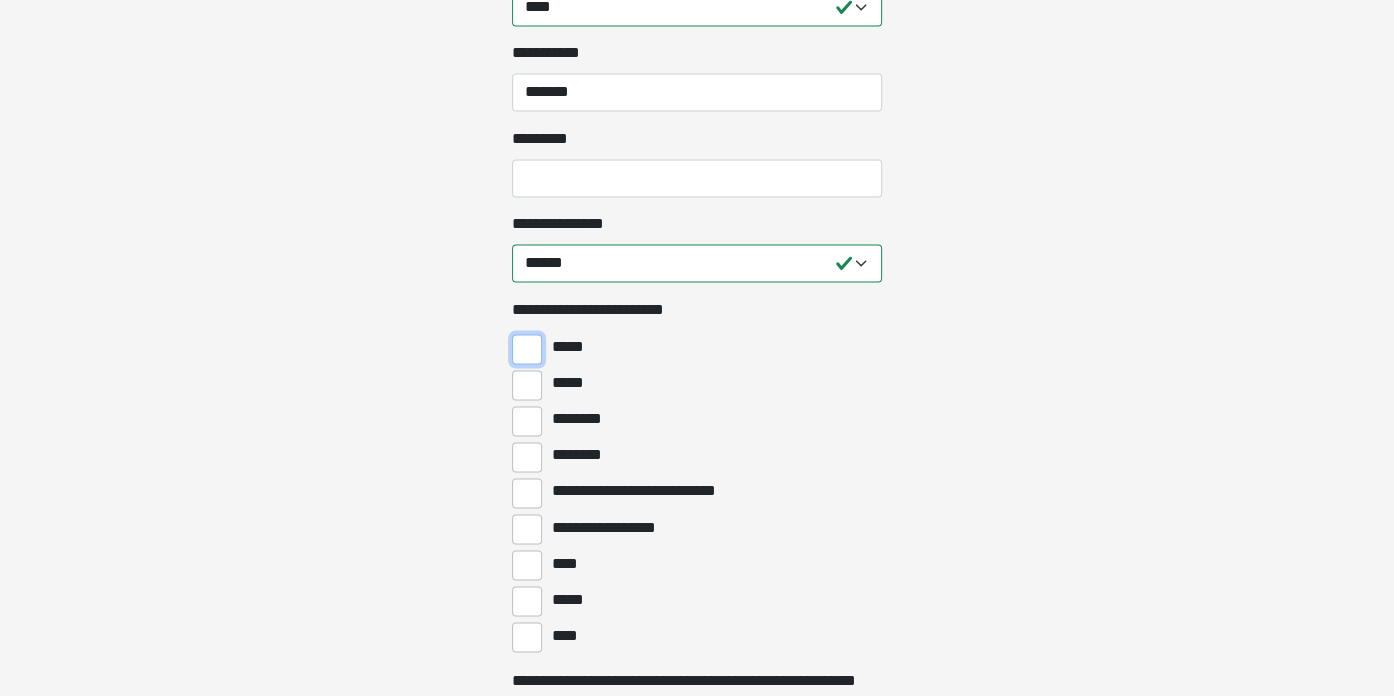 click on "*****" at bounding box center (527, 349) 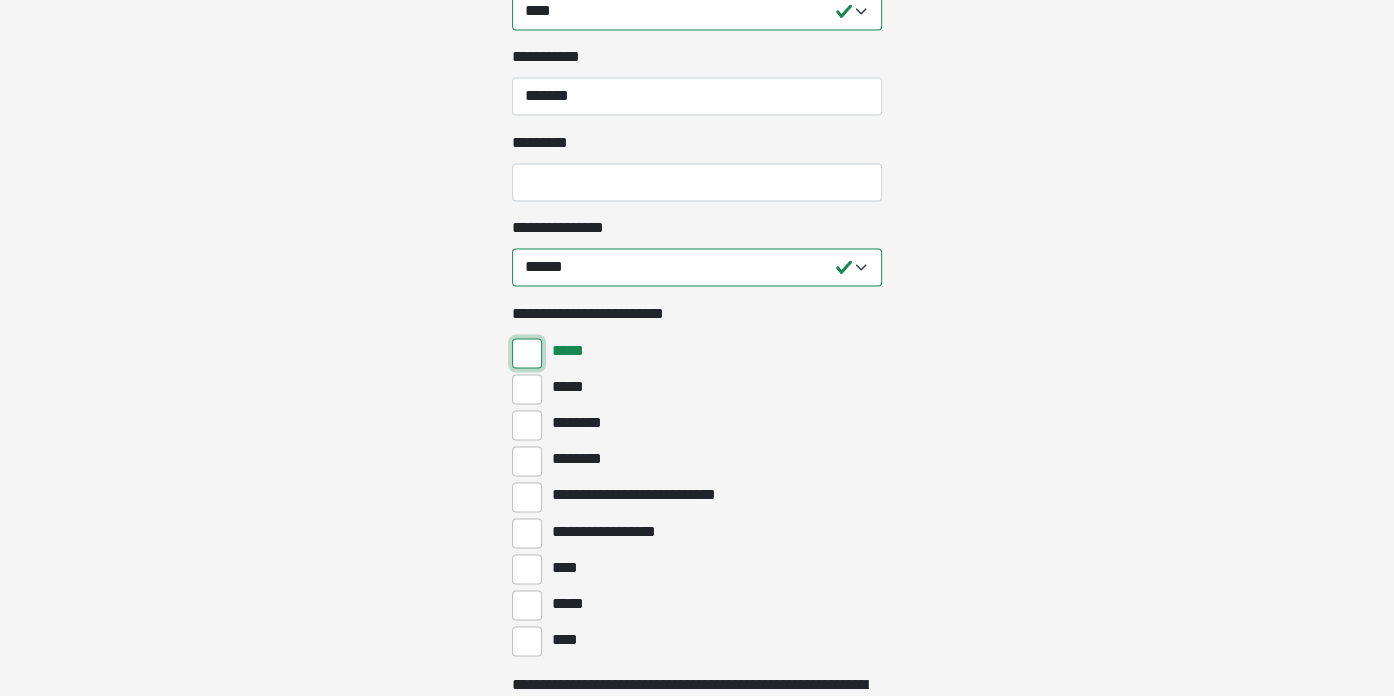 scroll, scrollTop: 2205, scrollLeft: 0, axis: vertical 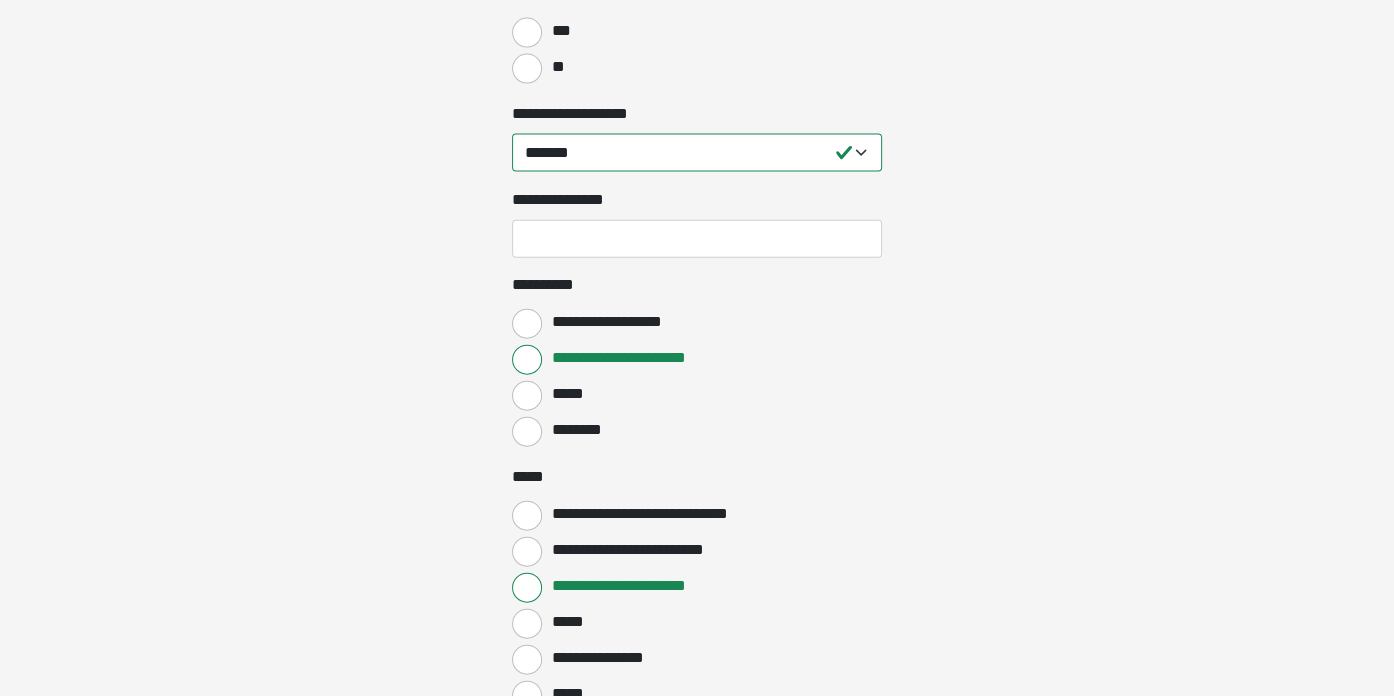 drag, startPoint x: 1381, startPoint y: 536, endPoint x: 1381, endPoint y: 561, distance: 25 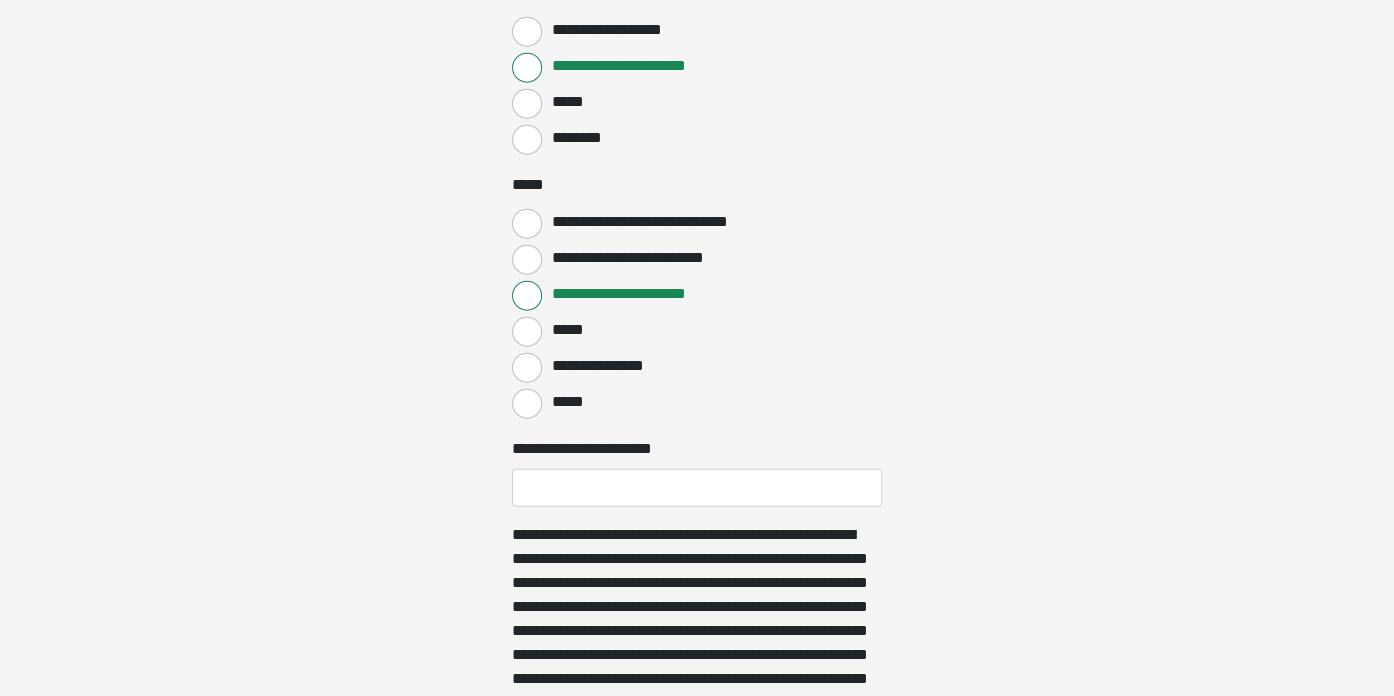 scroll, scrollTop: 3490, scrollLeft: 0, axis: vertical 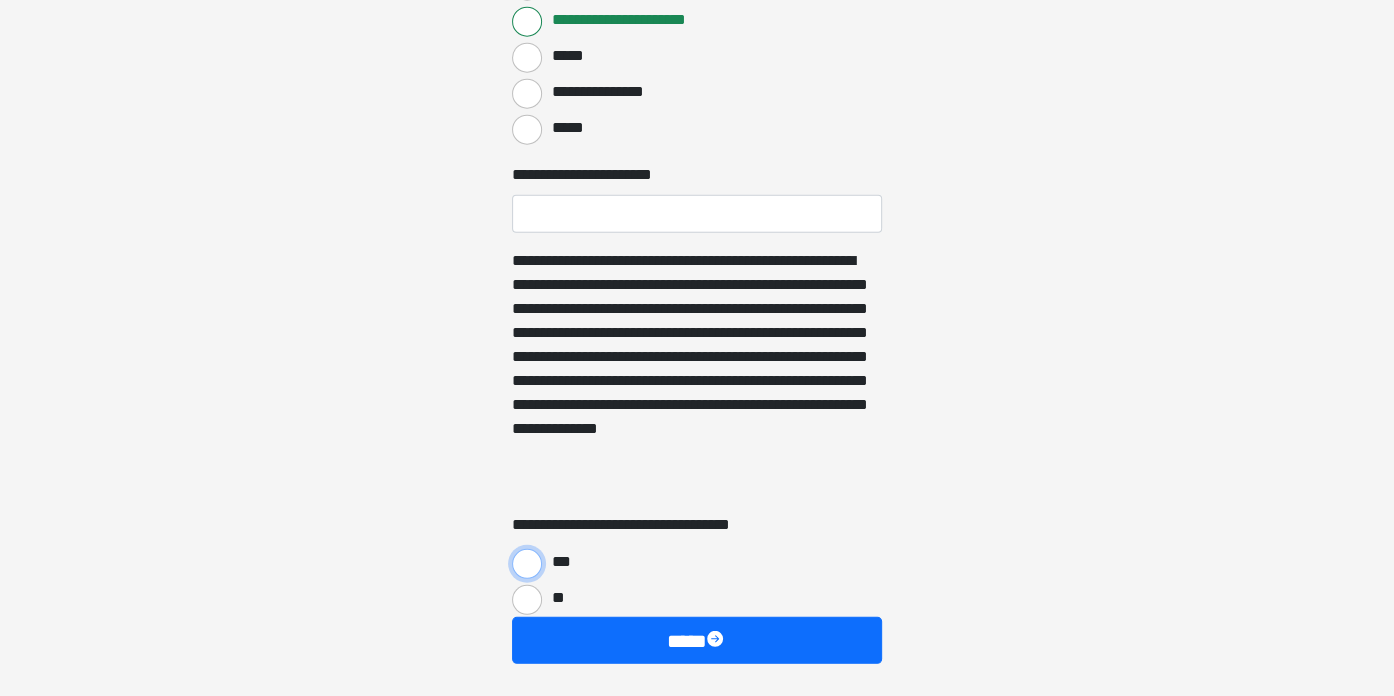 click on "***" at bounding box center (527, 564) 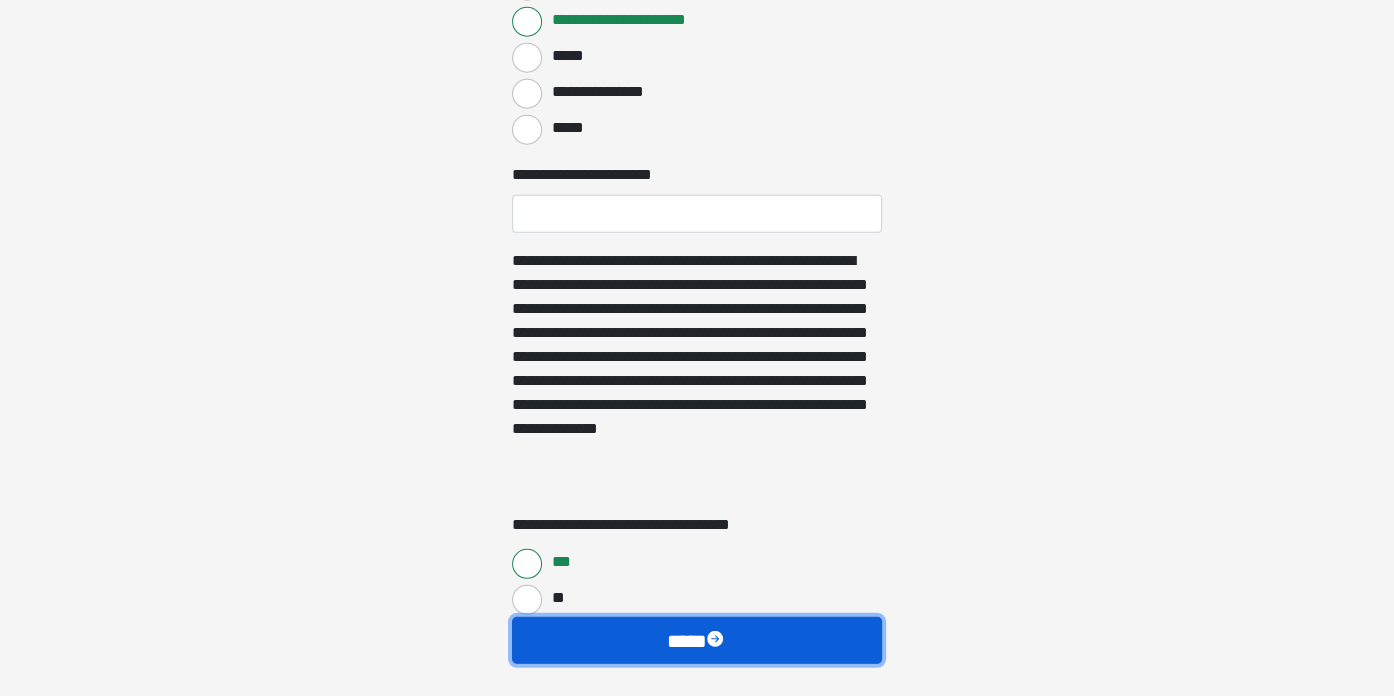 click on "****" at bounding box center [697, 641] 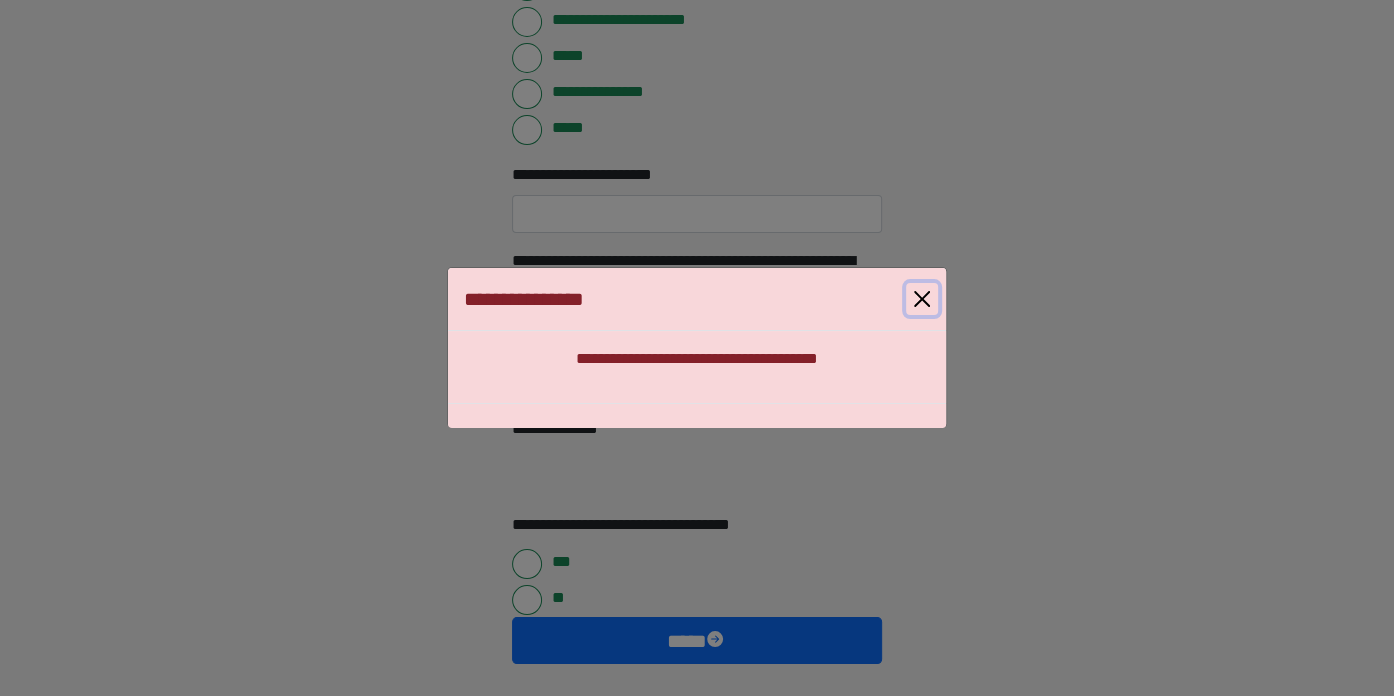 click at bounding box center (922, 299) 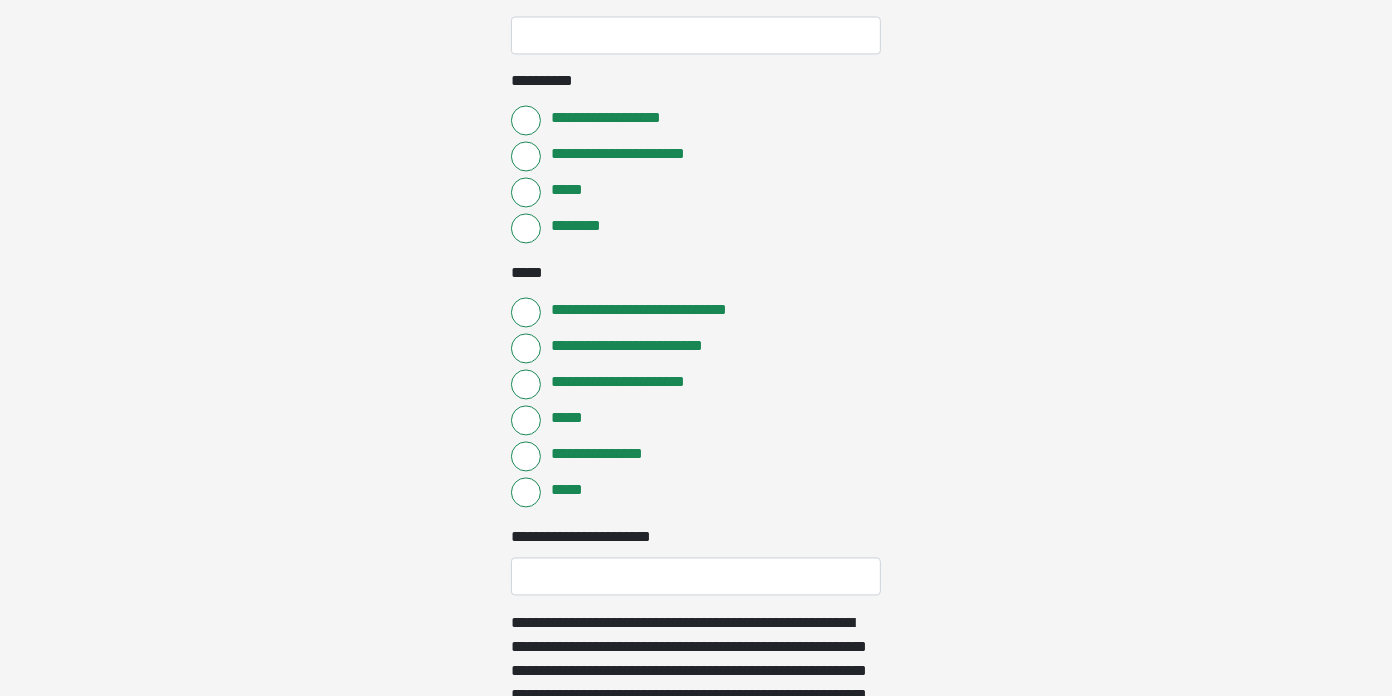 scroll, scrollTop: 3393, scrollLeft: 0, axis: vertical 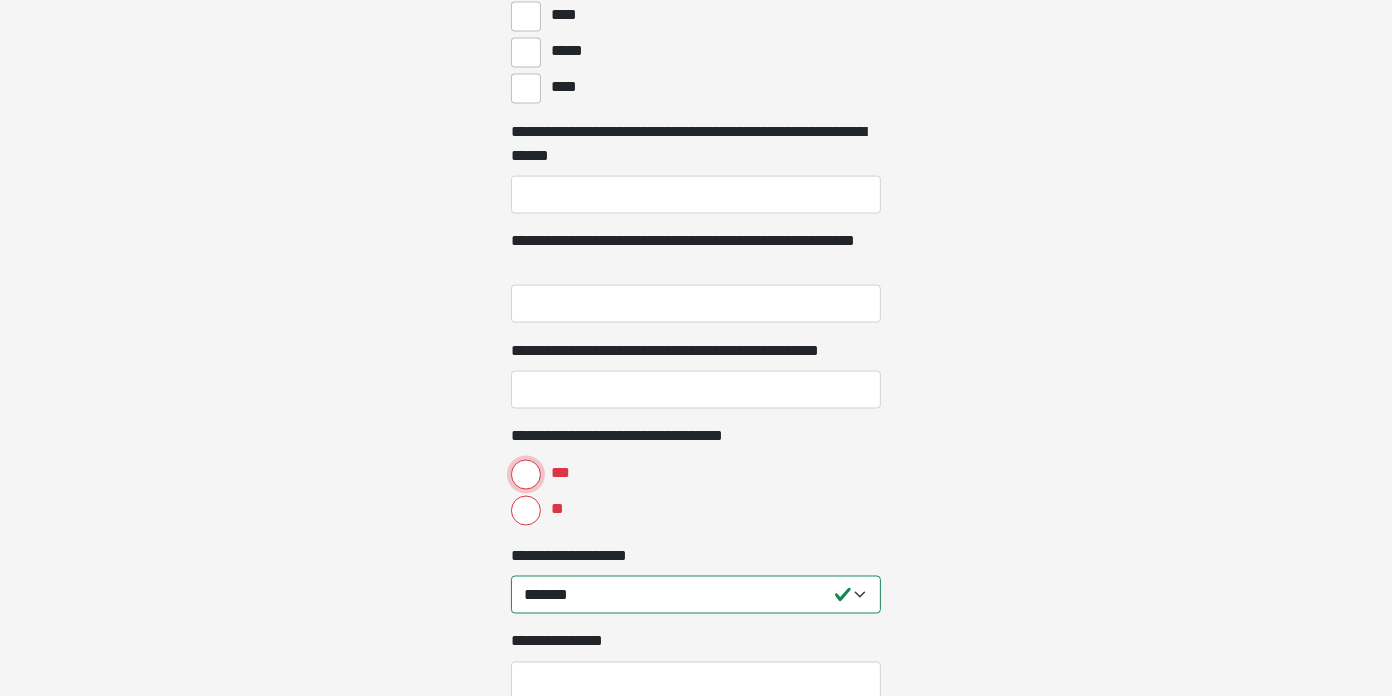click on "***" at bounding box center [526, 475] 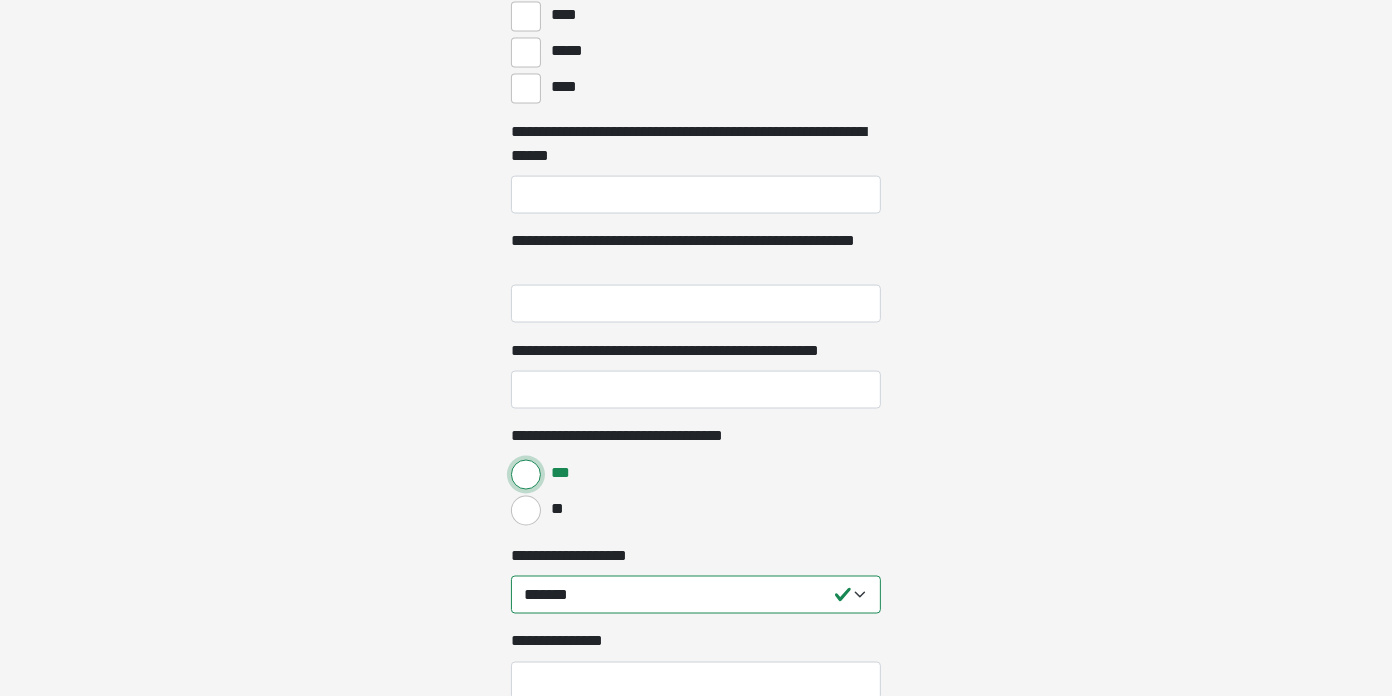 click on "***" at bounding box center [526, 475] 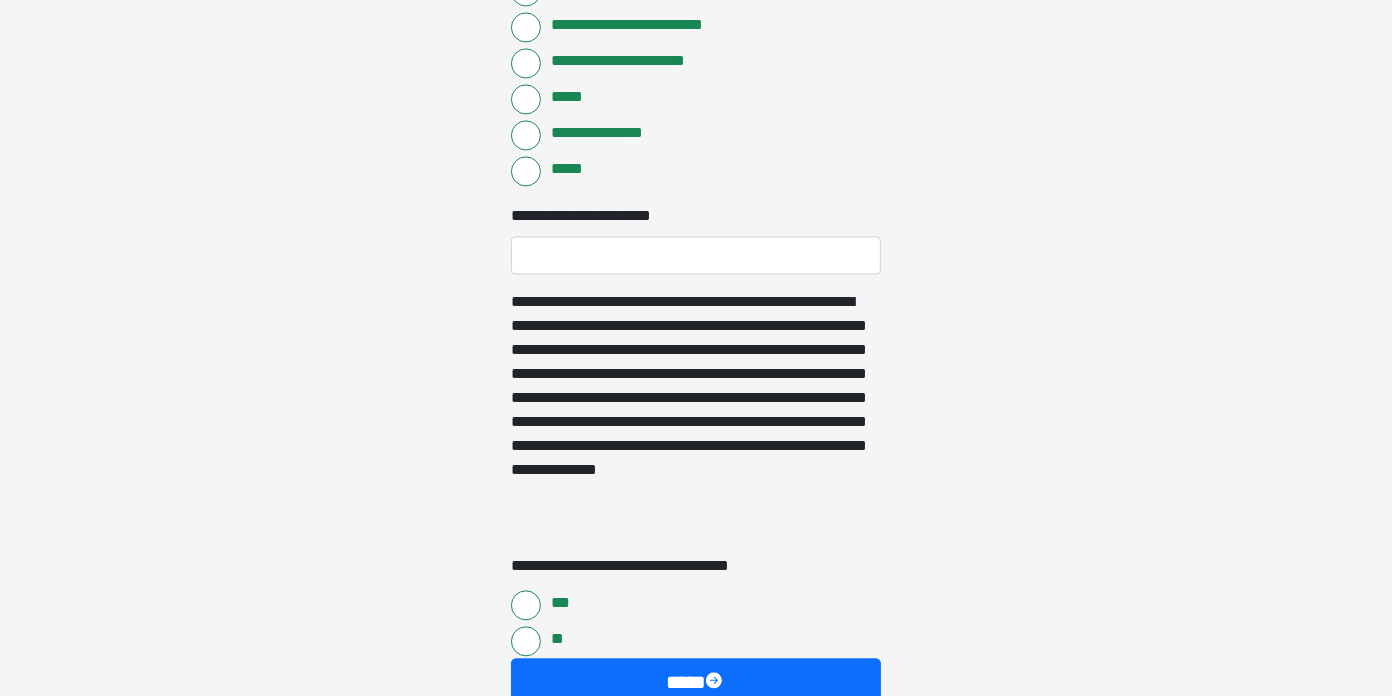 scroll, scrollTop: 3863, scrollLeft: 0, axis: vertical 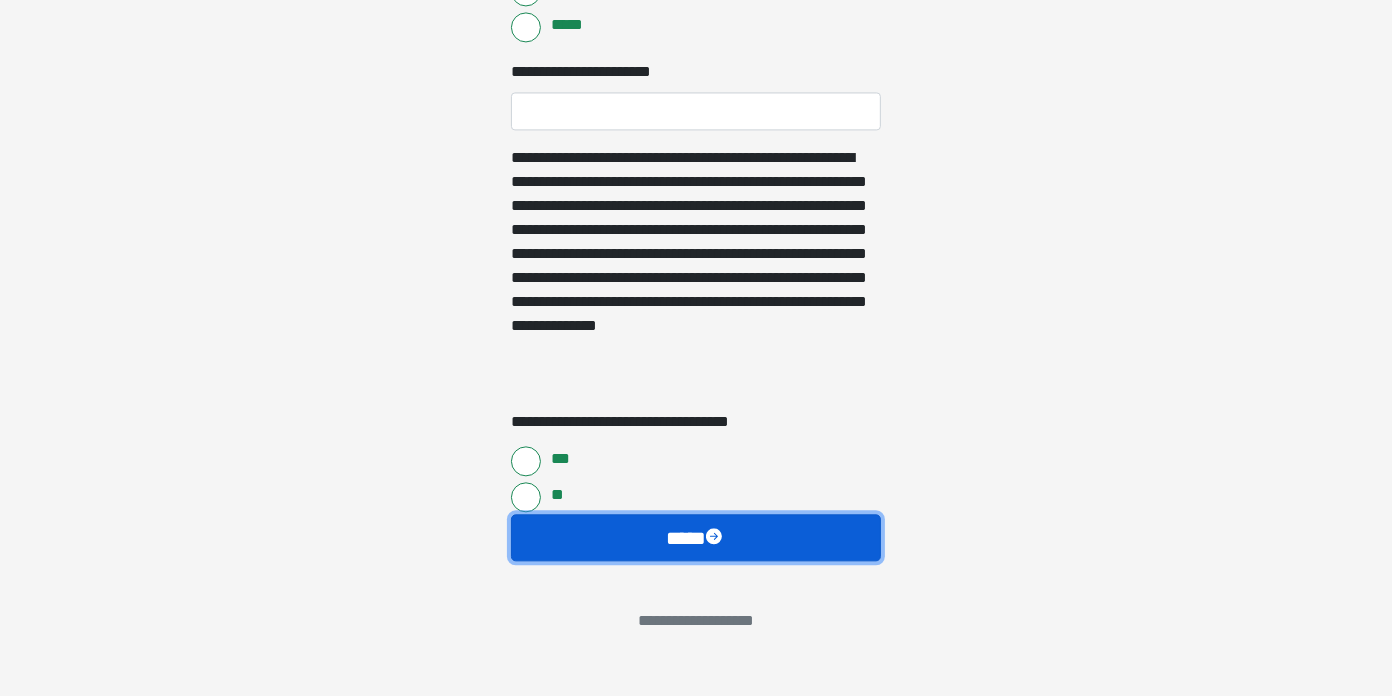 click on "****" at bounding box center (696, 538) 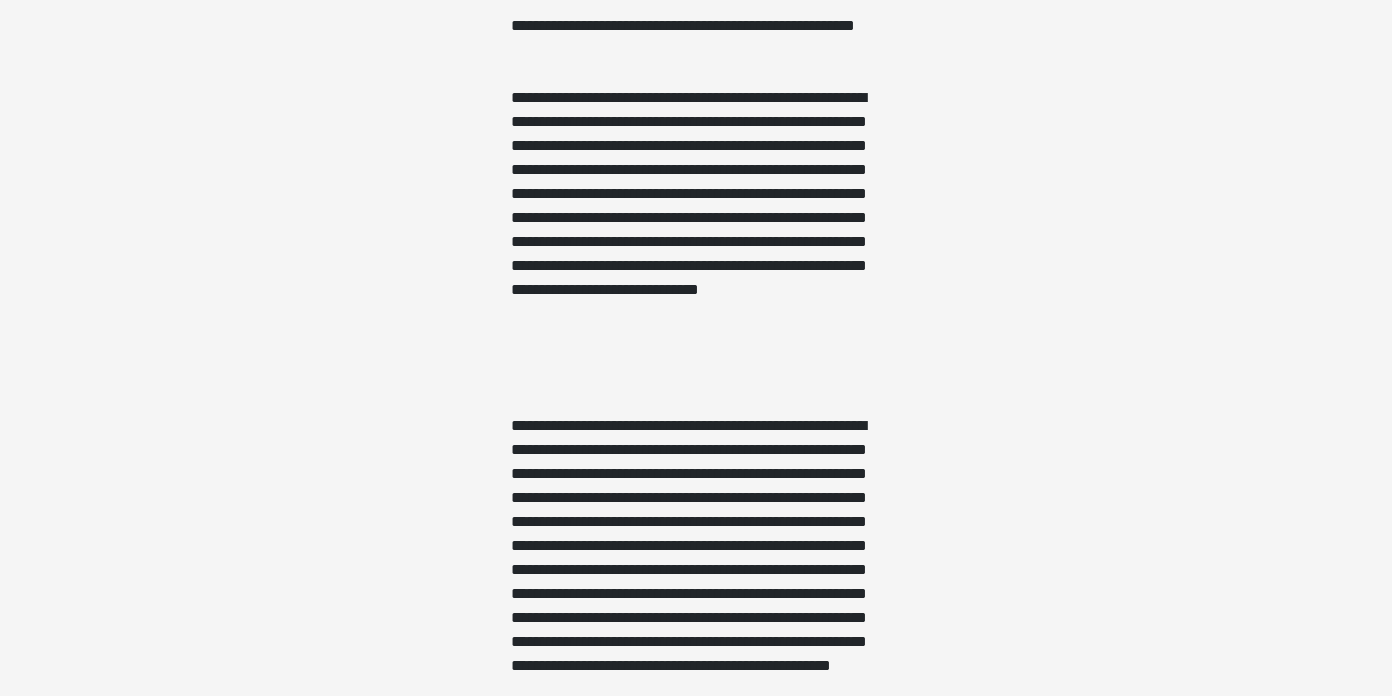 scroll, scrollTop: 0, scrollLeft: 0, axis: both 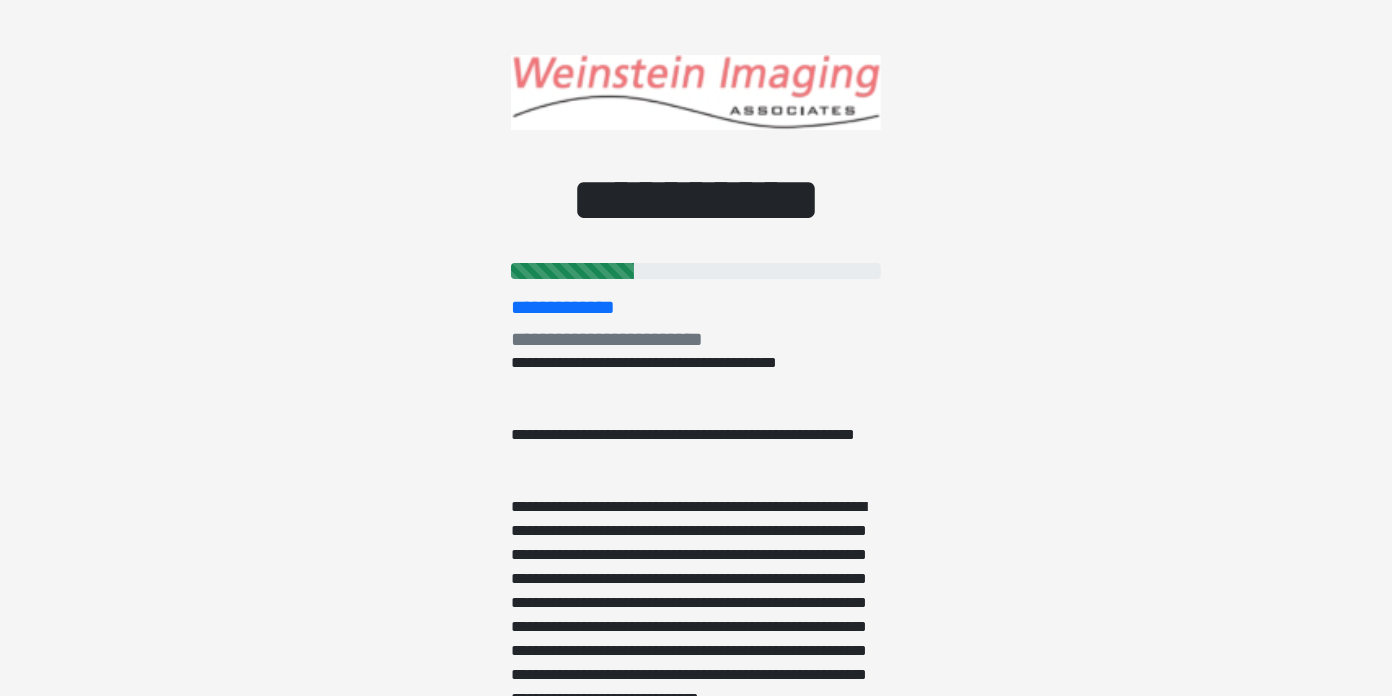 type 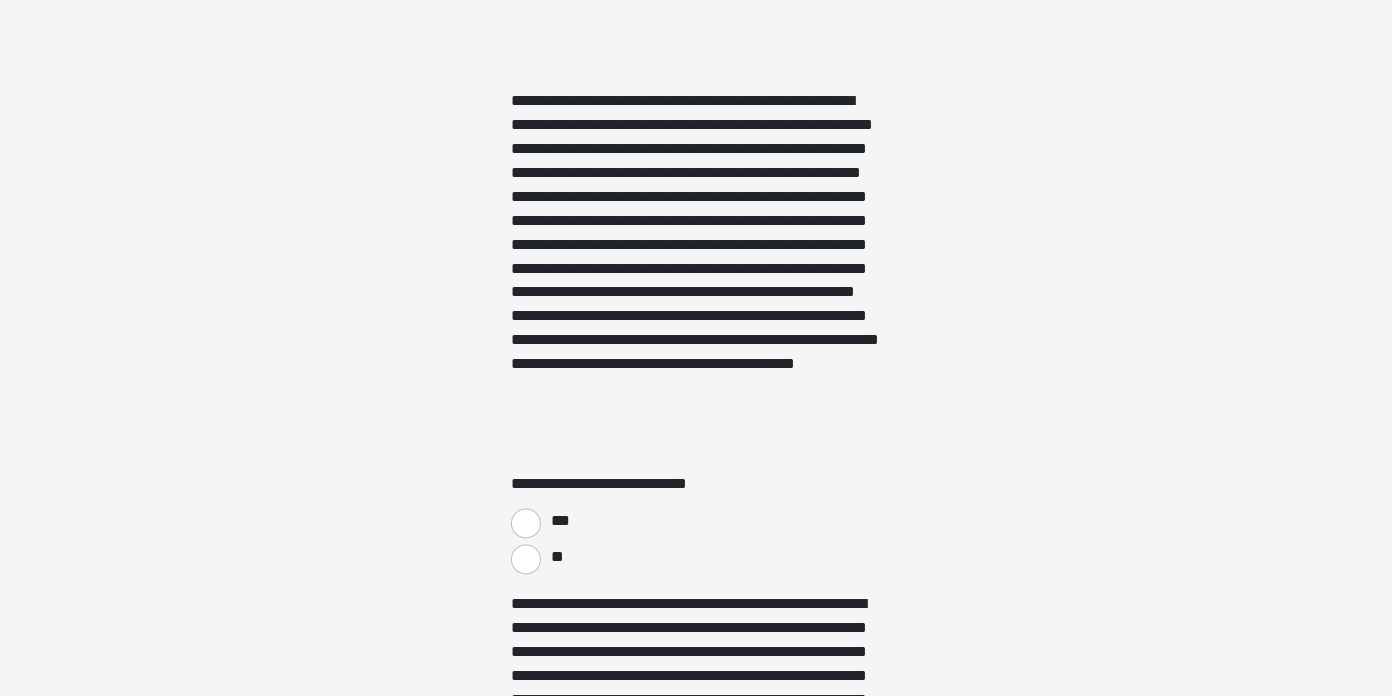 scroll, scrollTop: 3158, scrollLeft: 0, axis: vertical 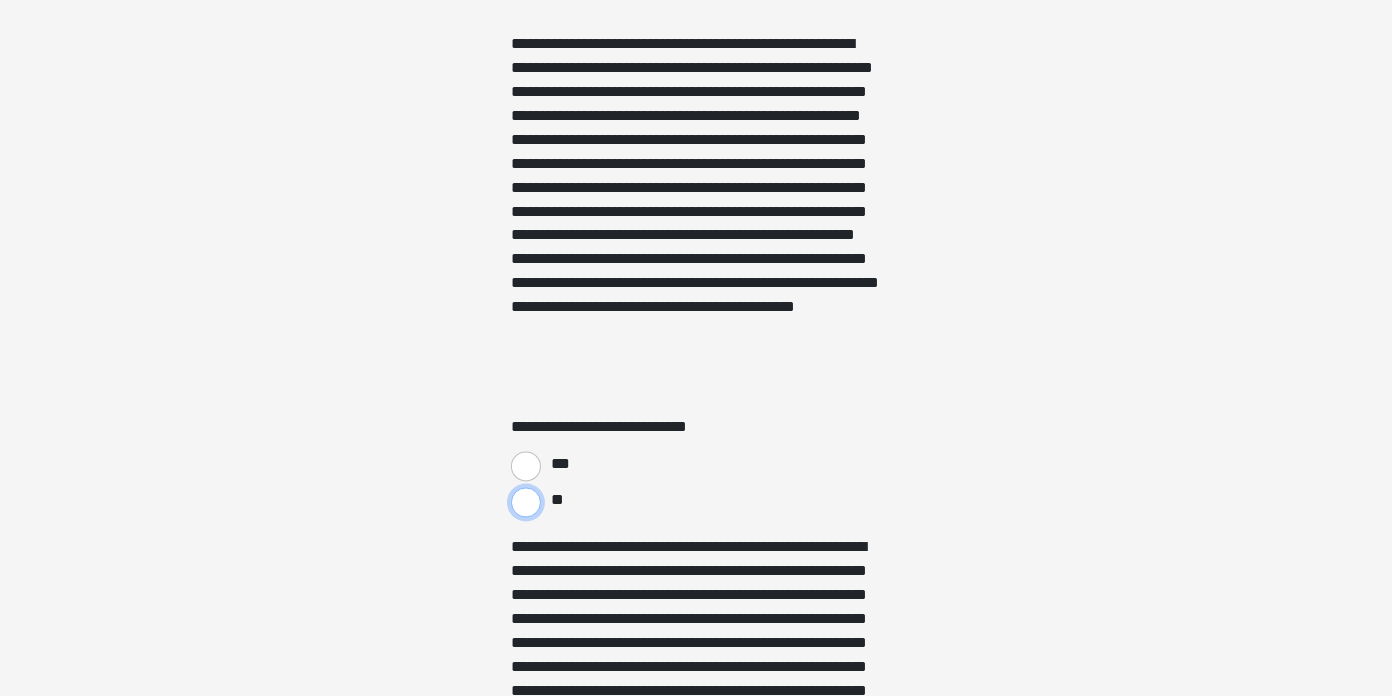 click on "**" at bounding box center (526, 503) 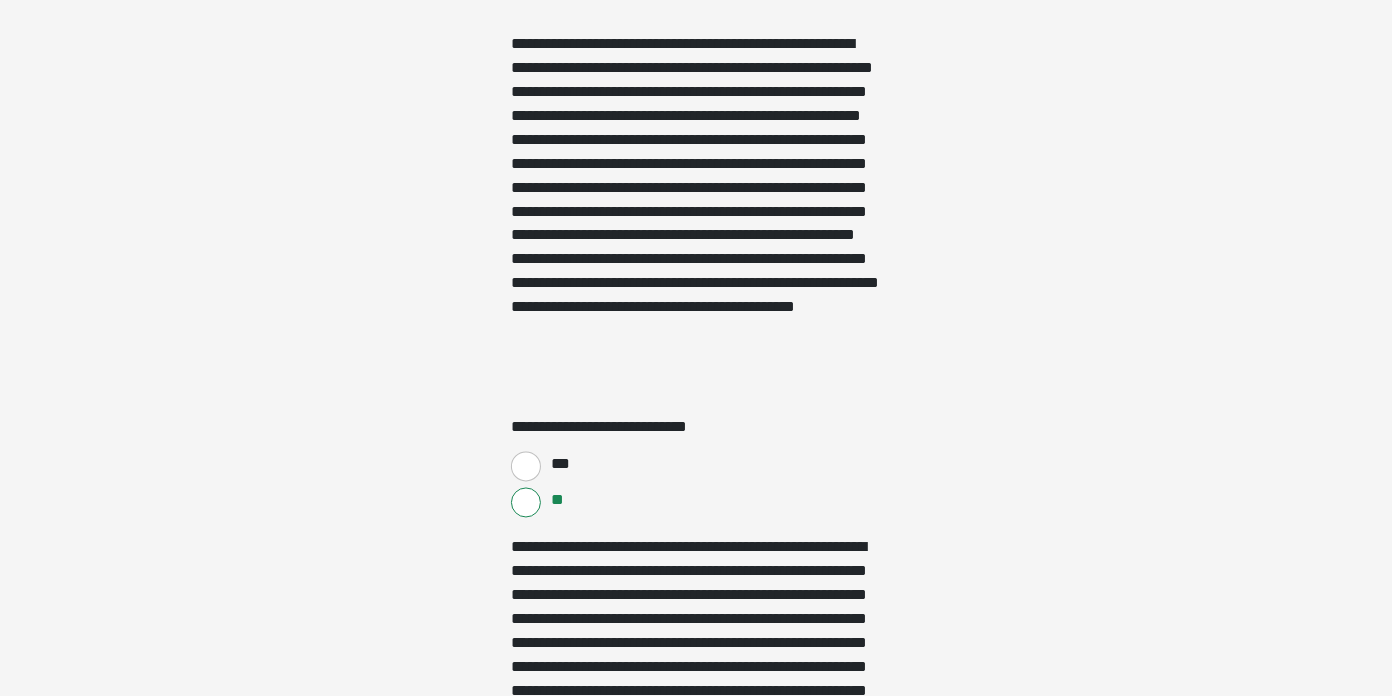 click on "***" at bounding box center [526, 467] 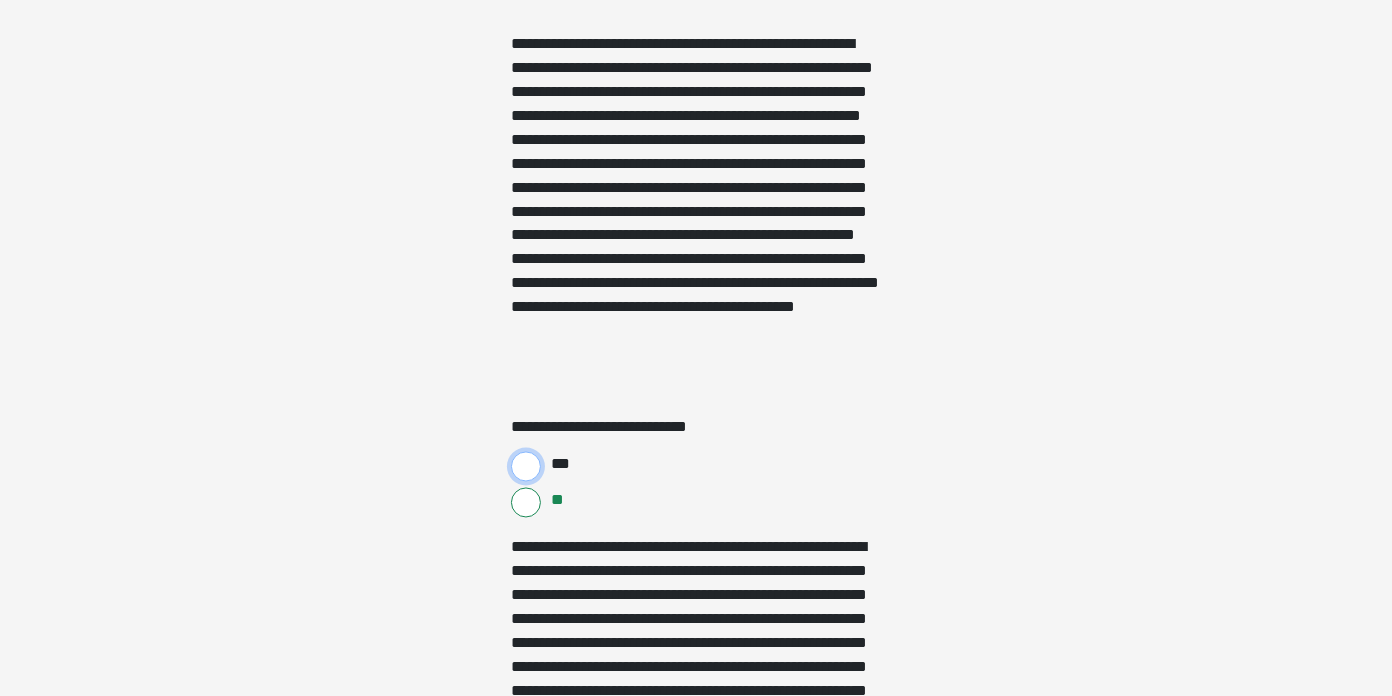 radio on "****" 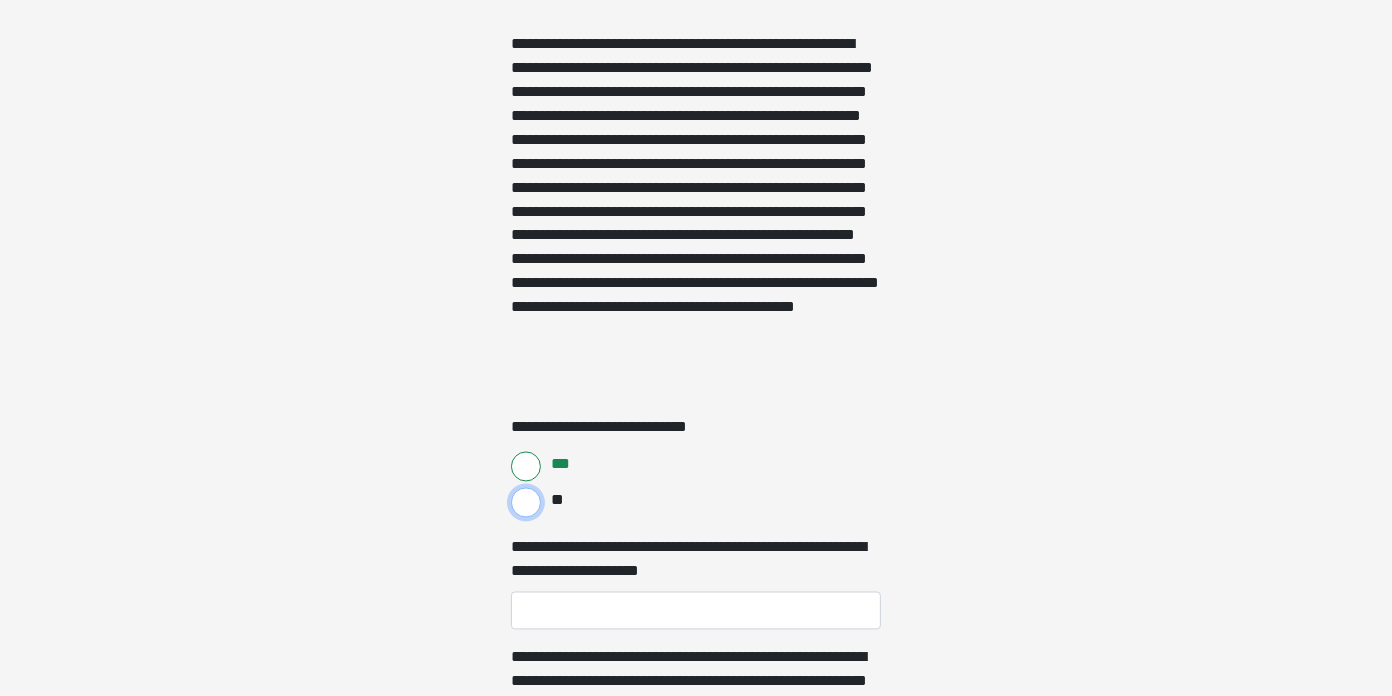click on "**" at bounding box center (526, 503) 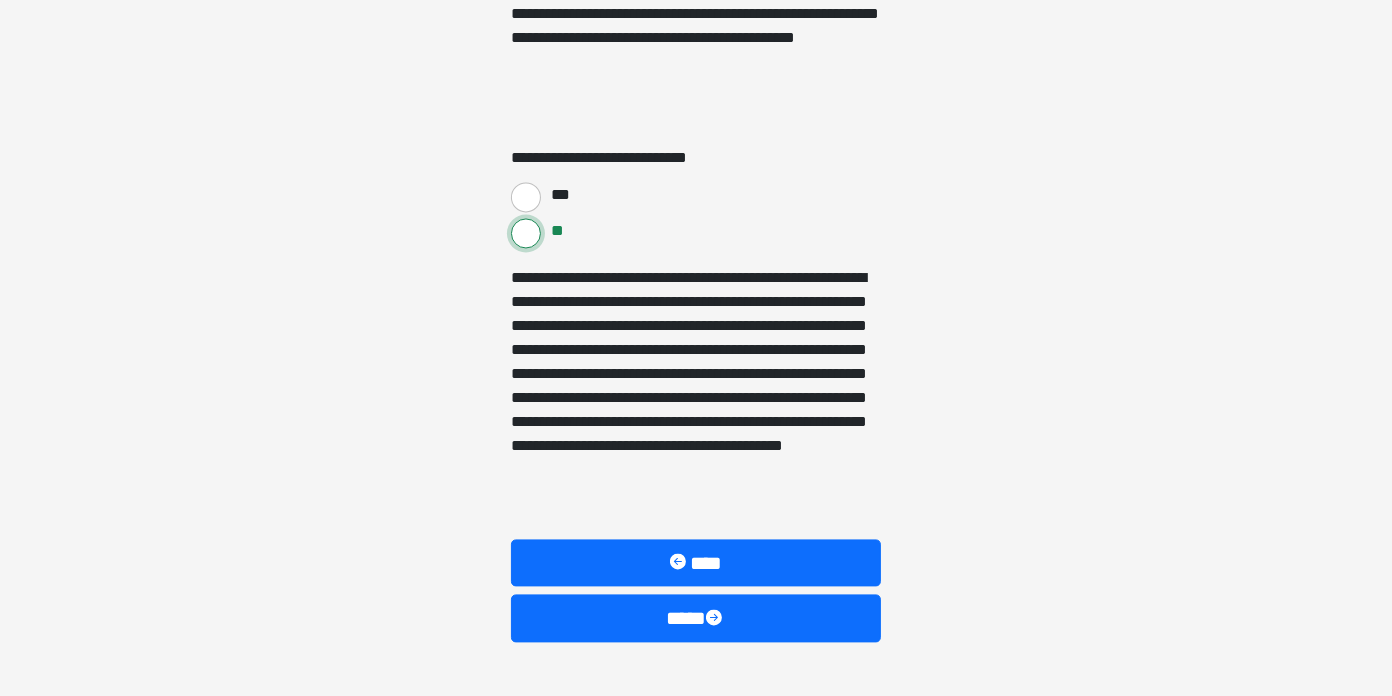 scroll, scrollTop: 3433, scrollLeft: 0, axis: vertical 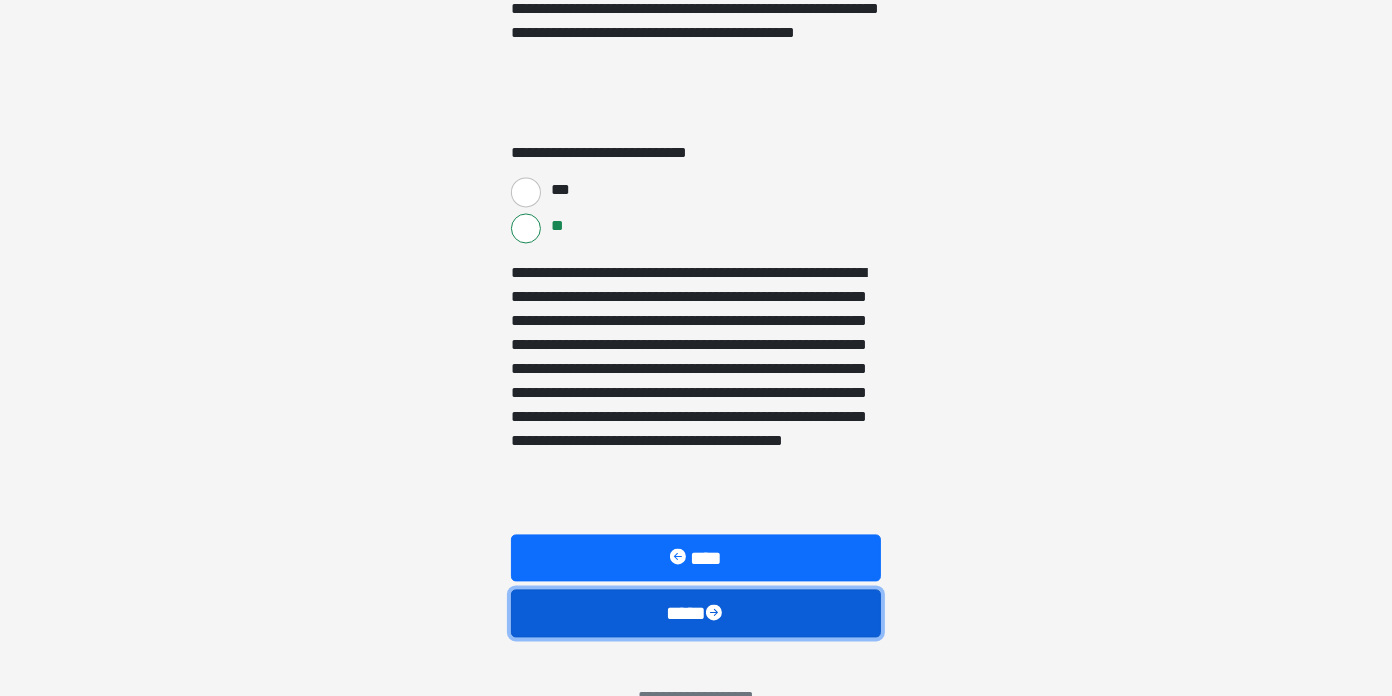 click on "****" at bounding box center (696, 613) 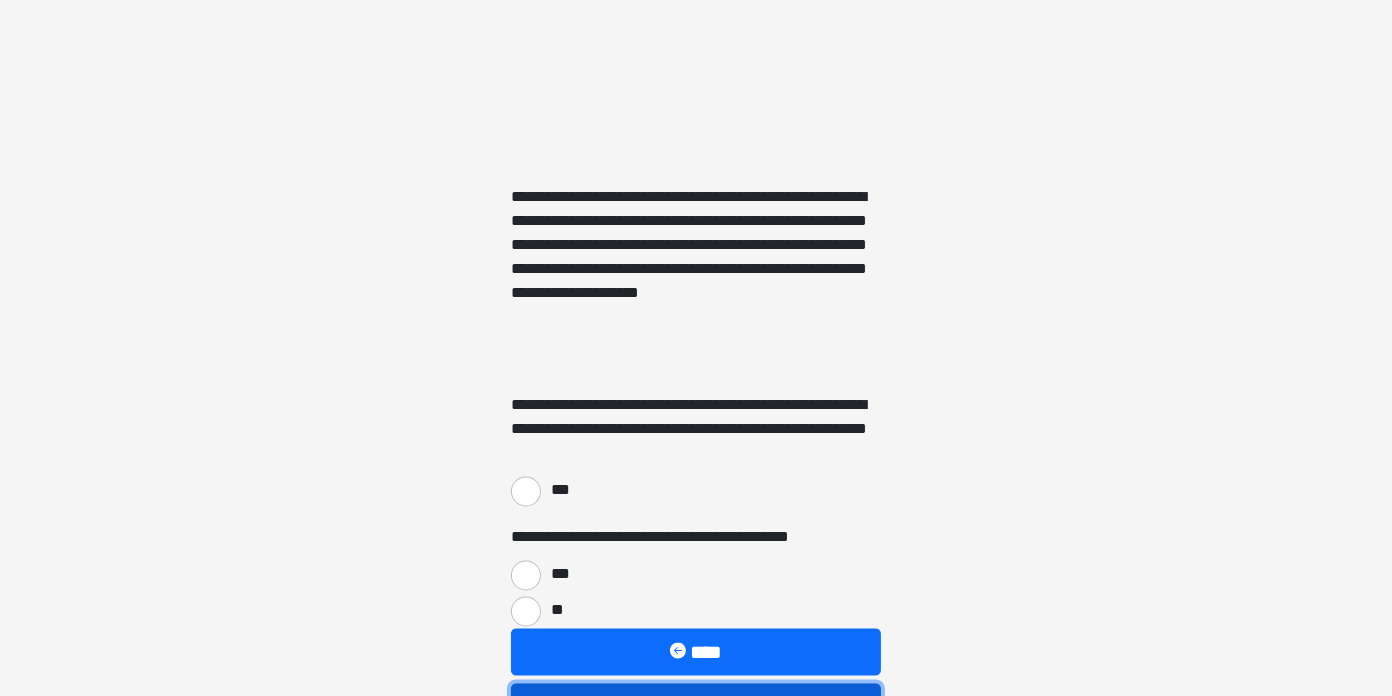 scroll, scrollTop: 2798, scrollLeft: 0, axis: vertical 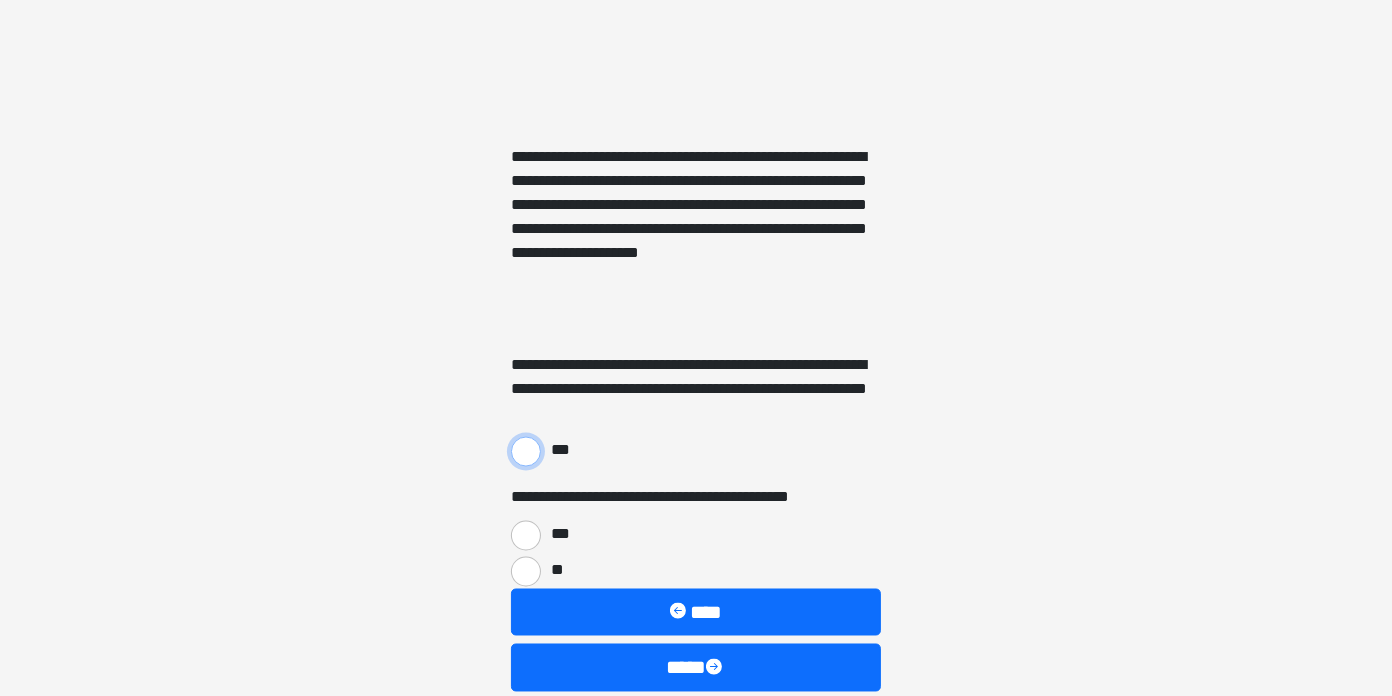 click on "***" at bounding box center (526, 452) 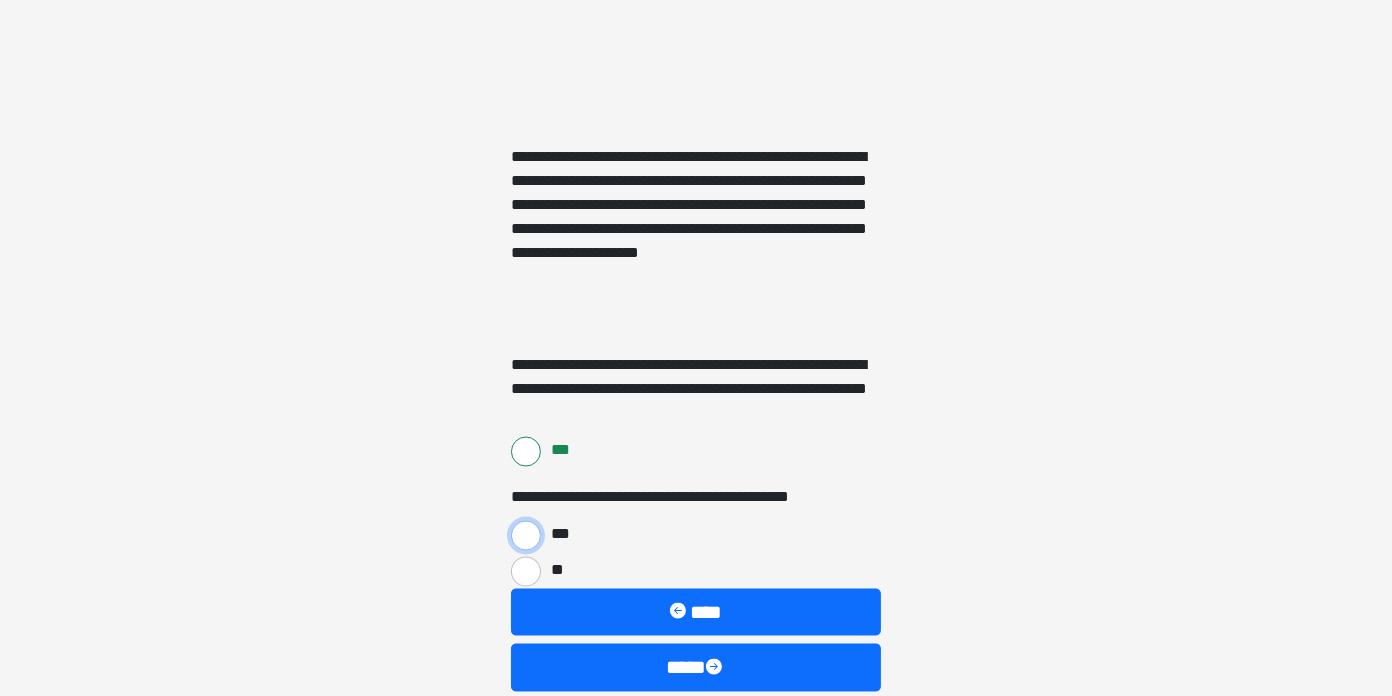 click on "***" at bounding box center [526, 536] 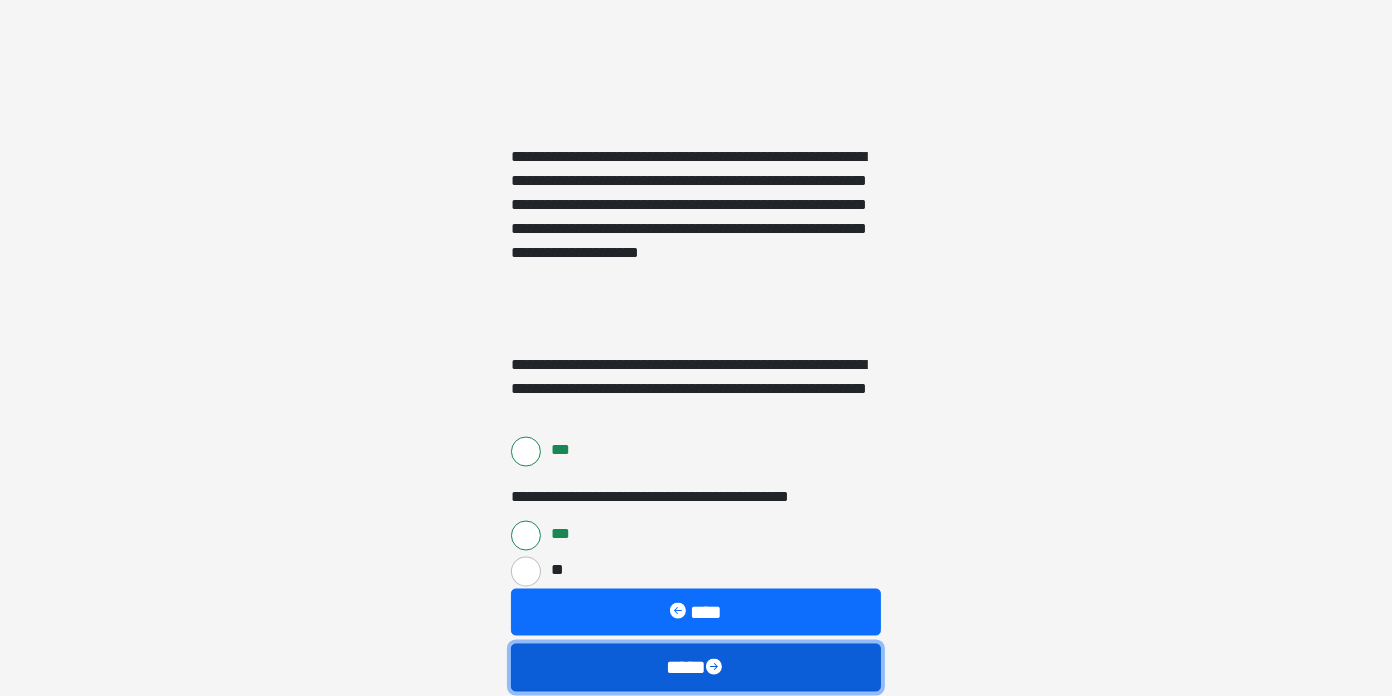 click on "****" at bounding box center [696, 668] 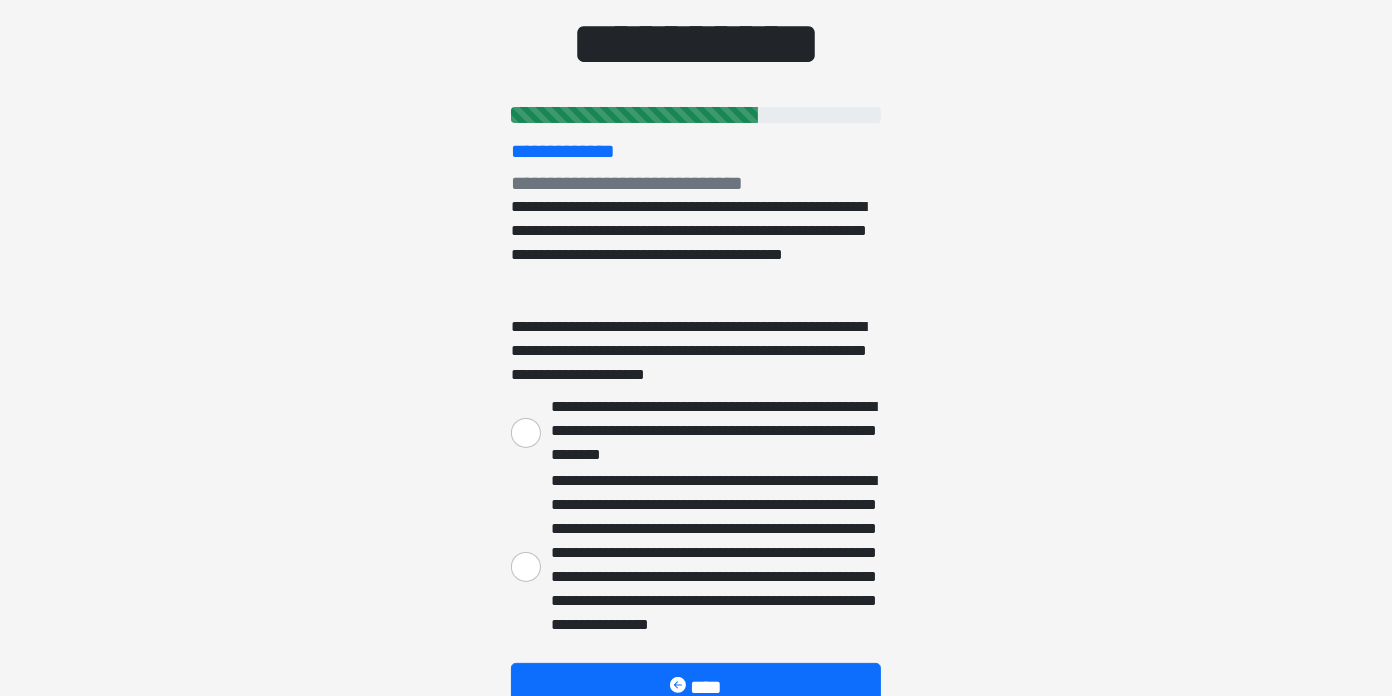 scroll, scrollTop: 159, scrollLeft: 0, axis: vertical 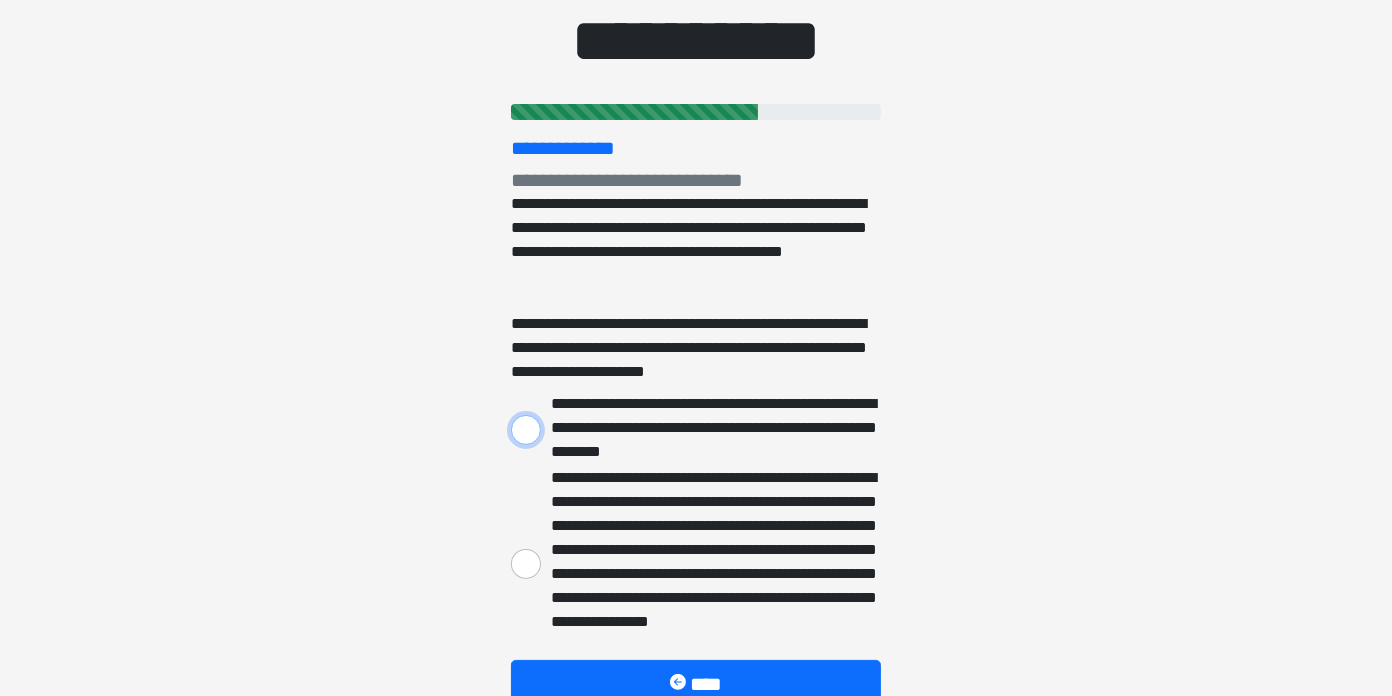 click on "**********" at bounding box center [526, 430] 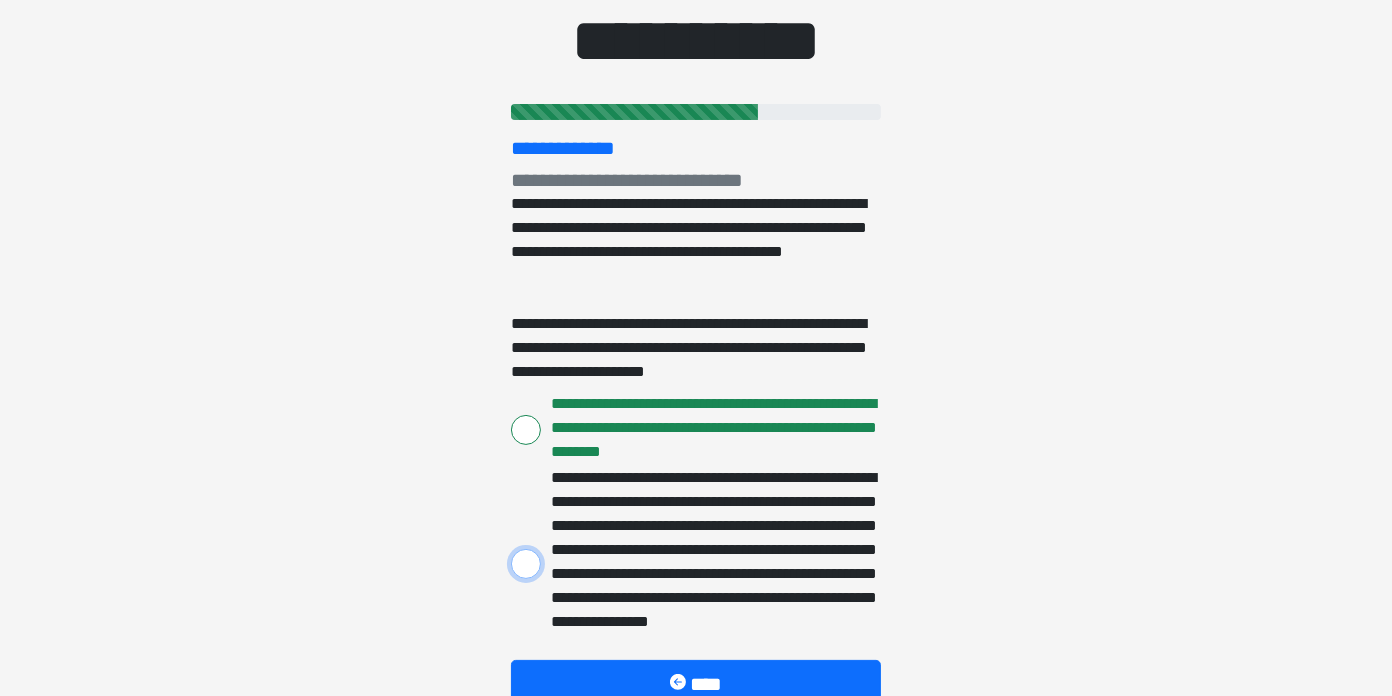 click on "**********" at bounding box center [526, 564] 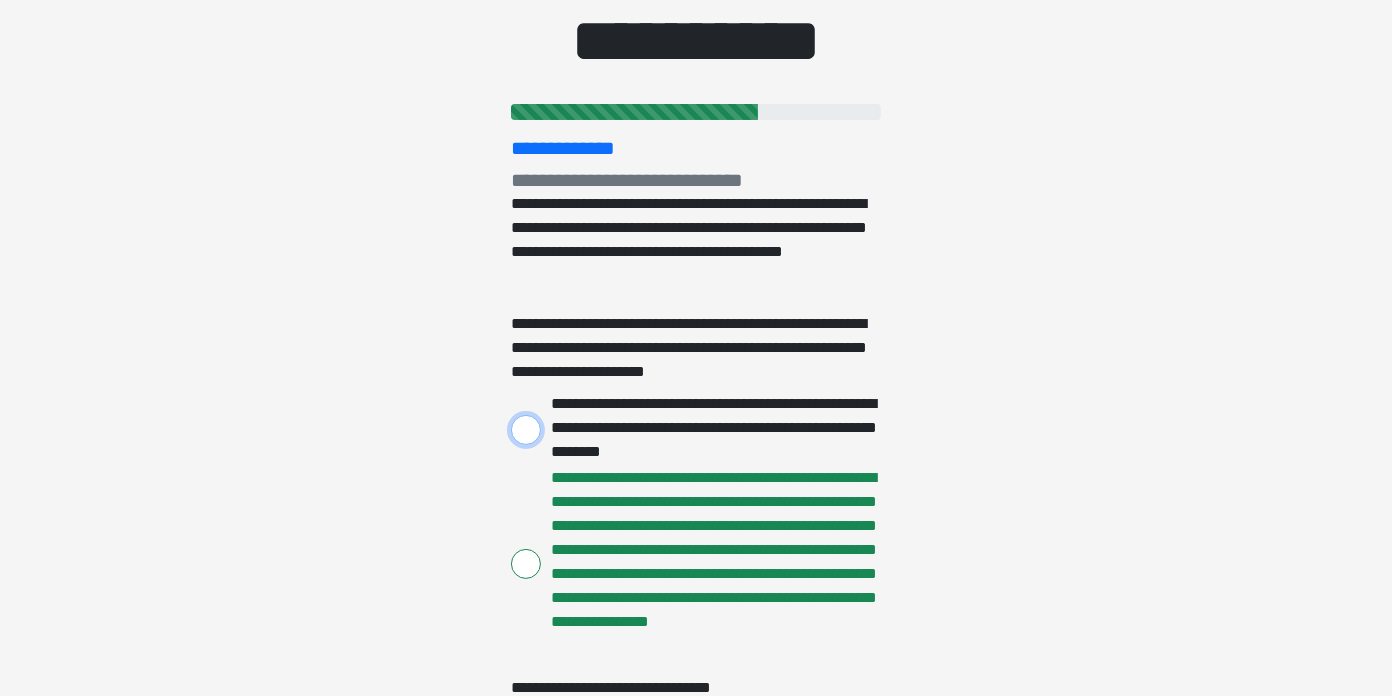 click on "**********" at bounding box center (526, 430) 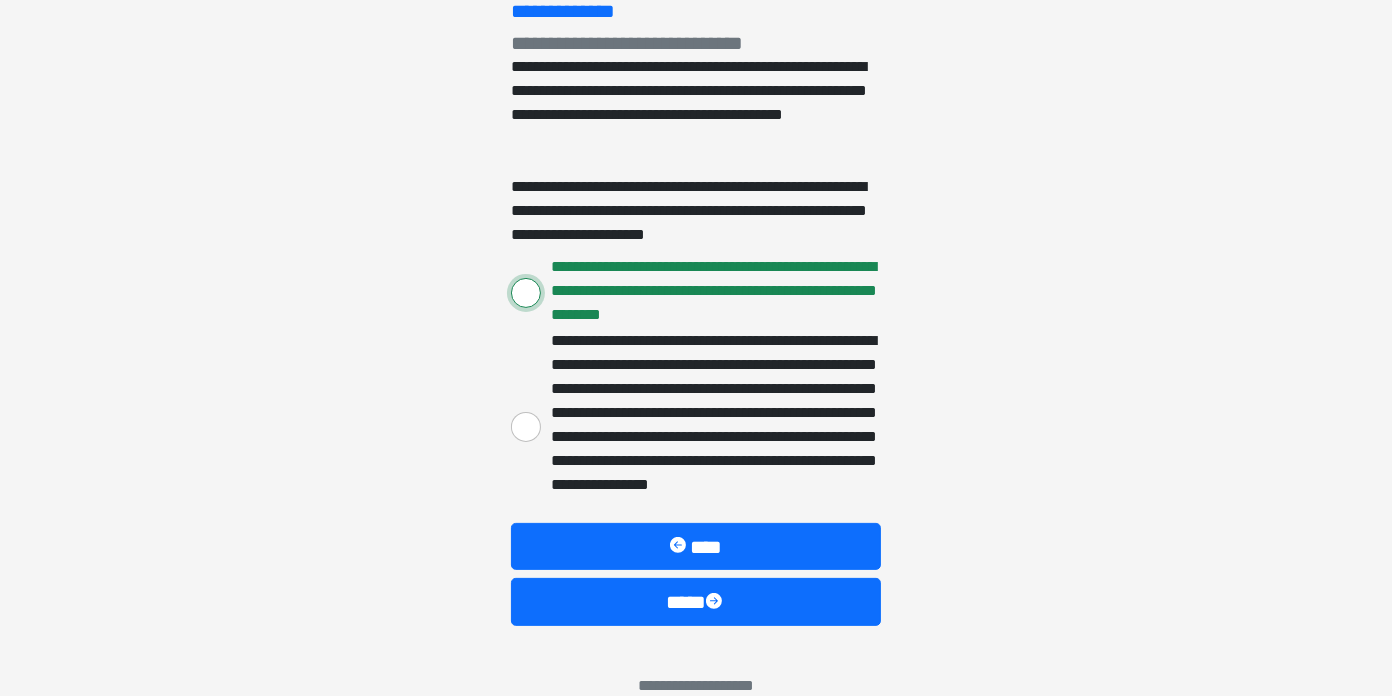 scroll, scrollTop: 299, scrollLeft: 0, axis: vertical 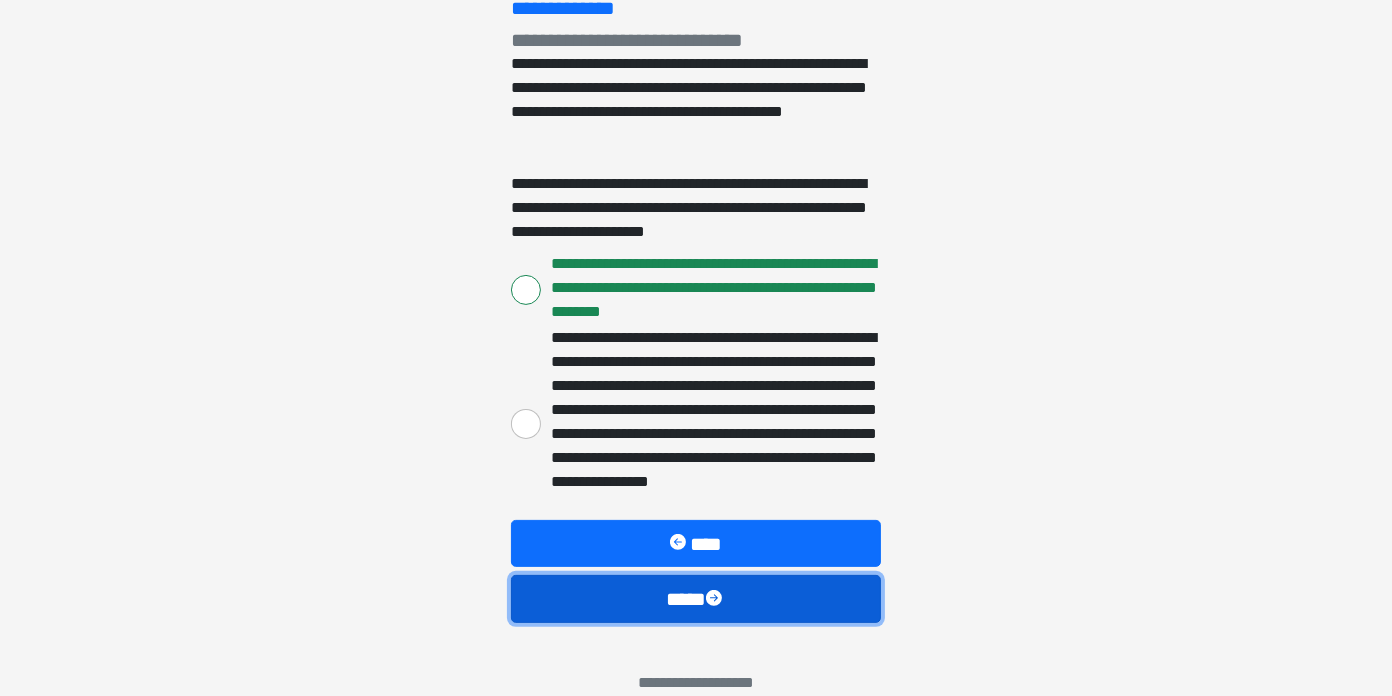 click on "****" at bounding box center [696, 599] 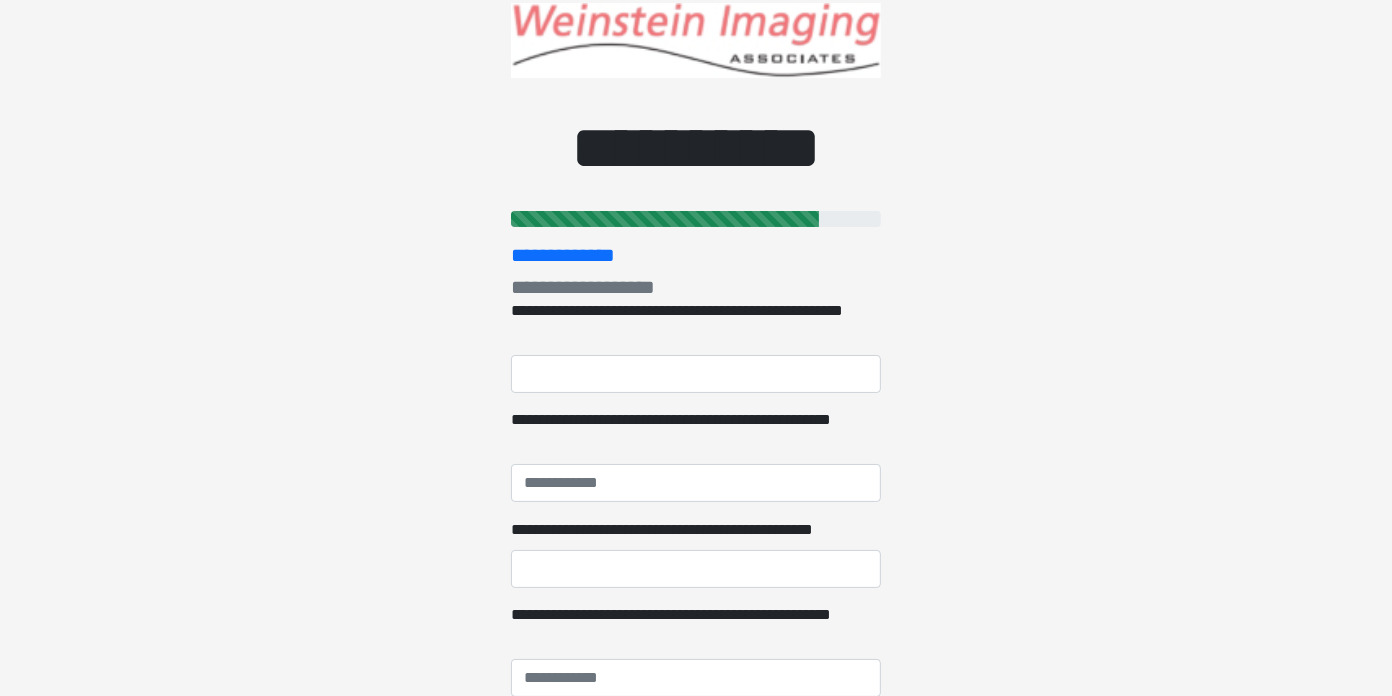 scroll, scrollTop: 0, scrollLeft: 0, axis: both 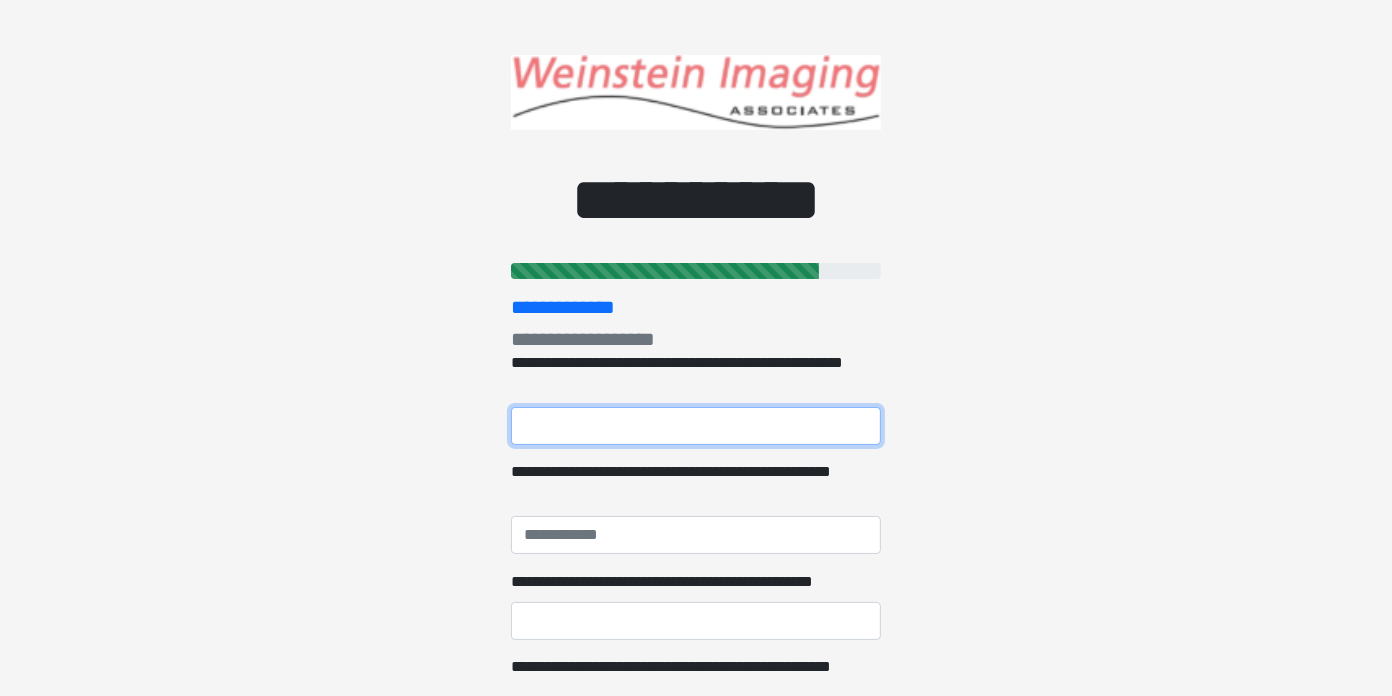 click on "**********" at bounding box center (696, 426) 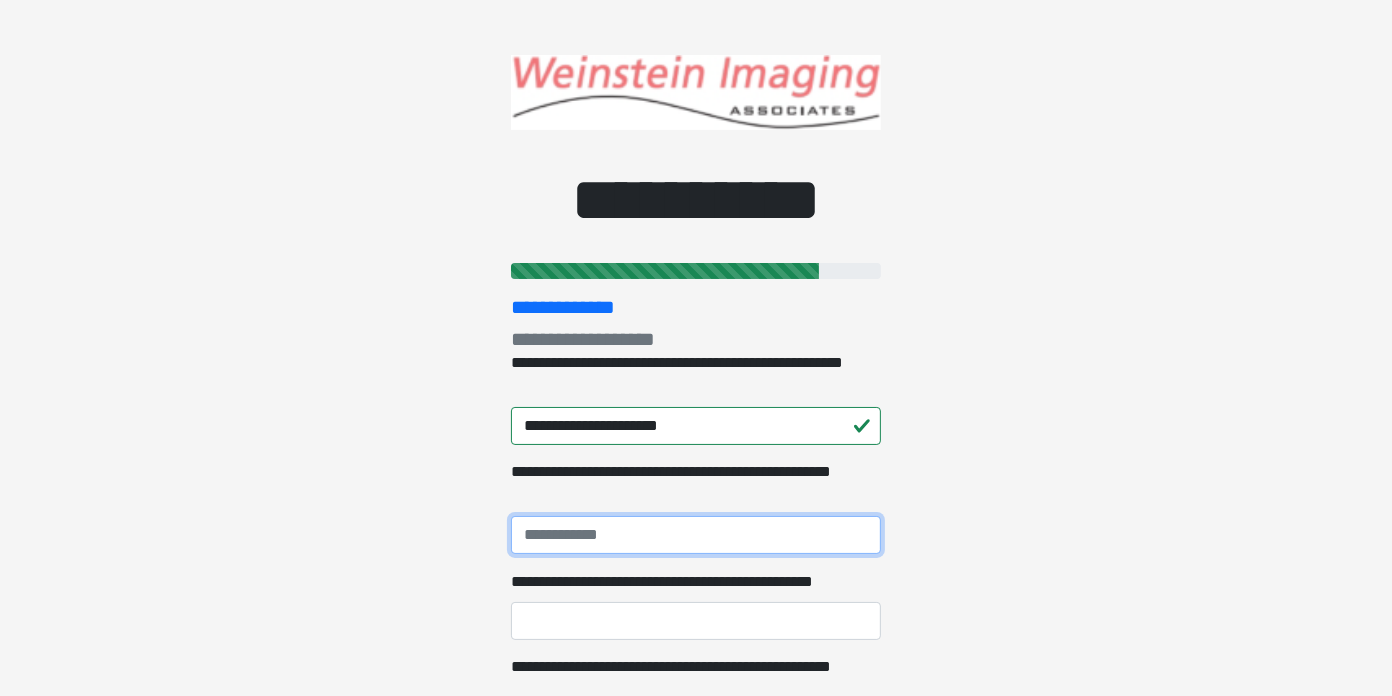 click on "**********" at bounding box center (696, 535) 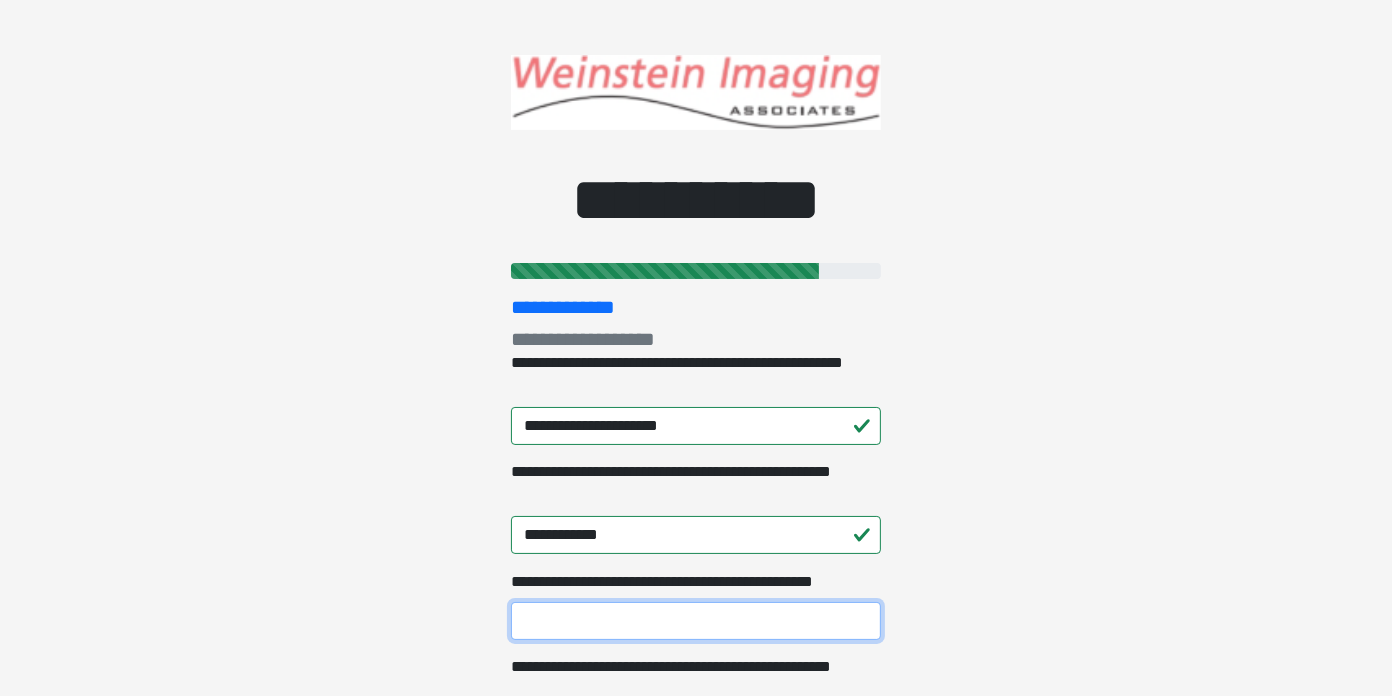 click on "**********" at bounding box center [696, 621] 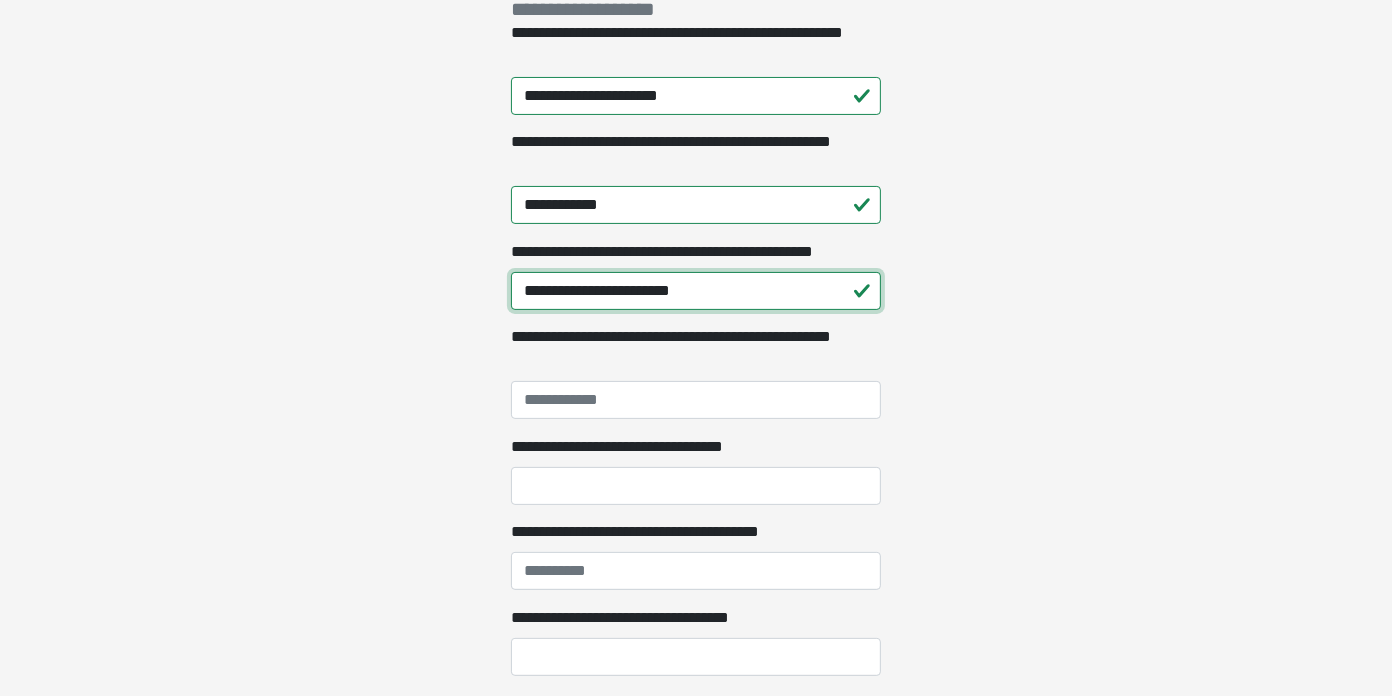 scroll, scrollTop: 342, scrollLeft: 0, axis: vertical 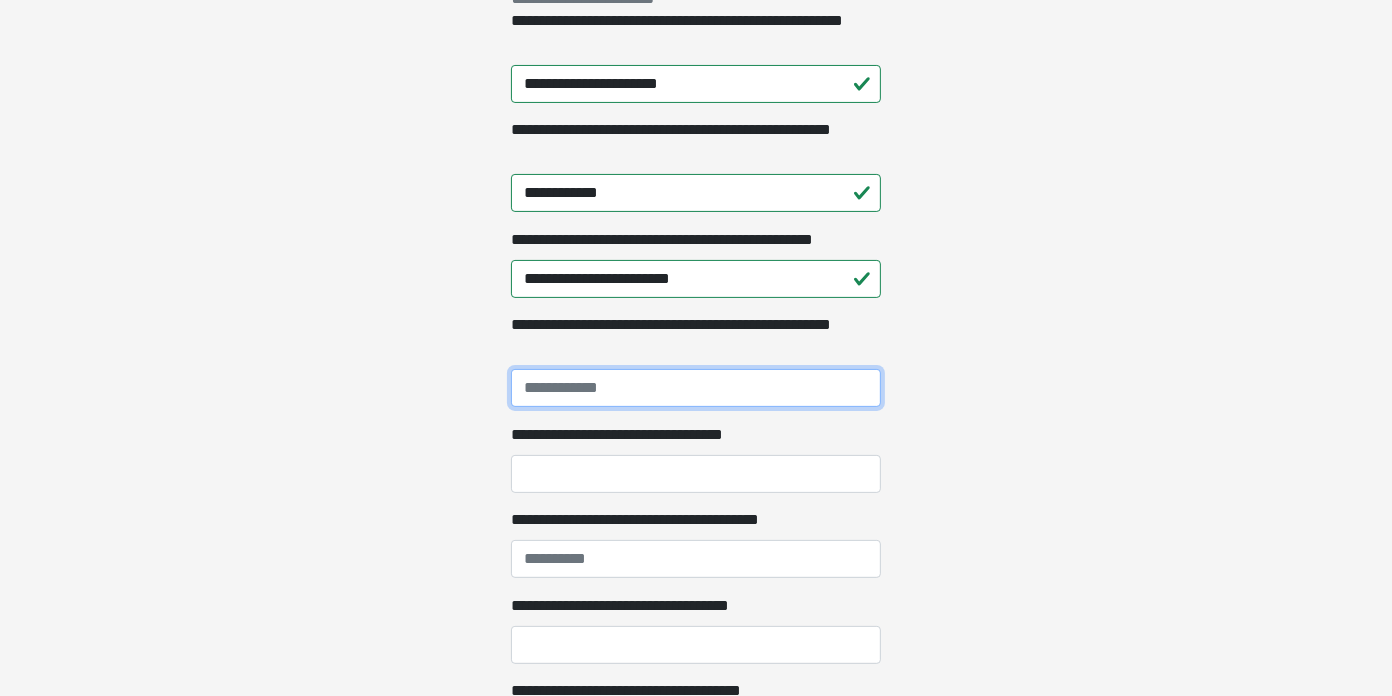 click on "**********" at bounding box center (696, 388) 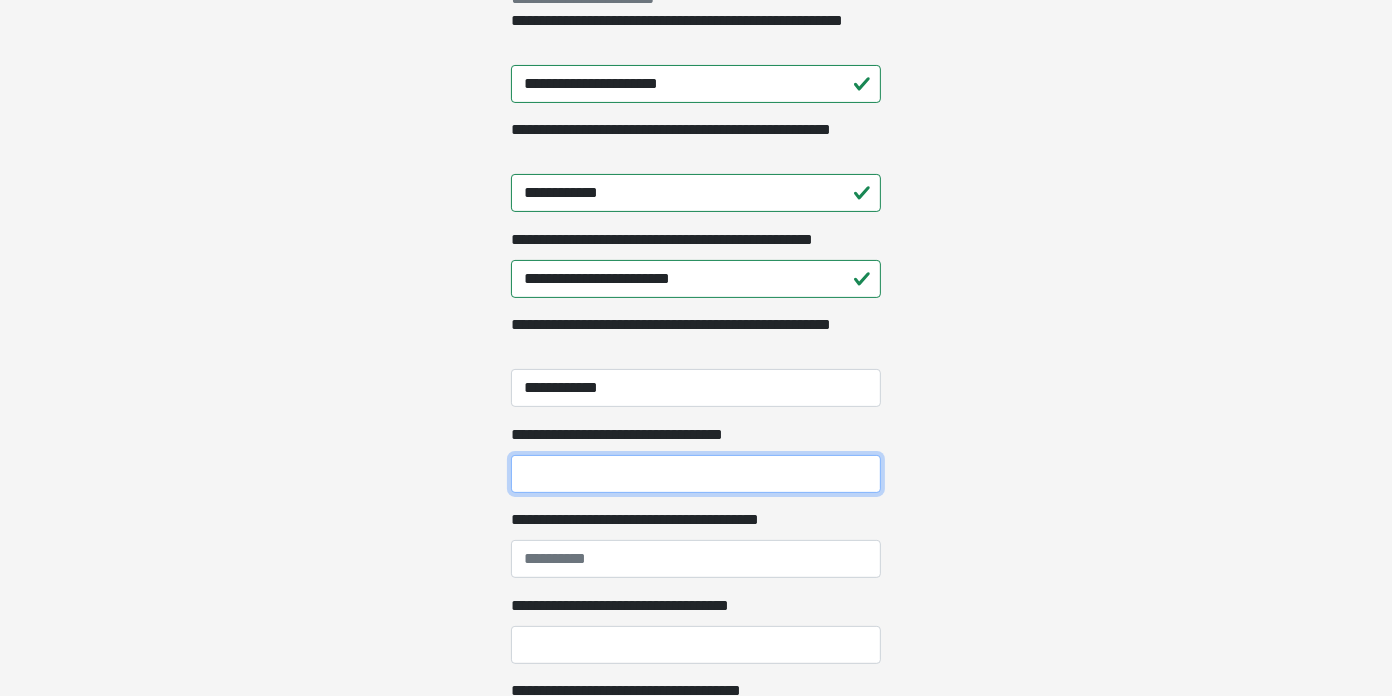 click on "**********" at bounding box center [696, 474] 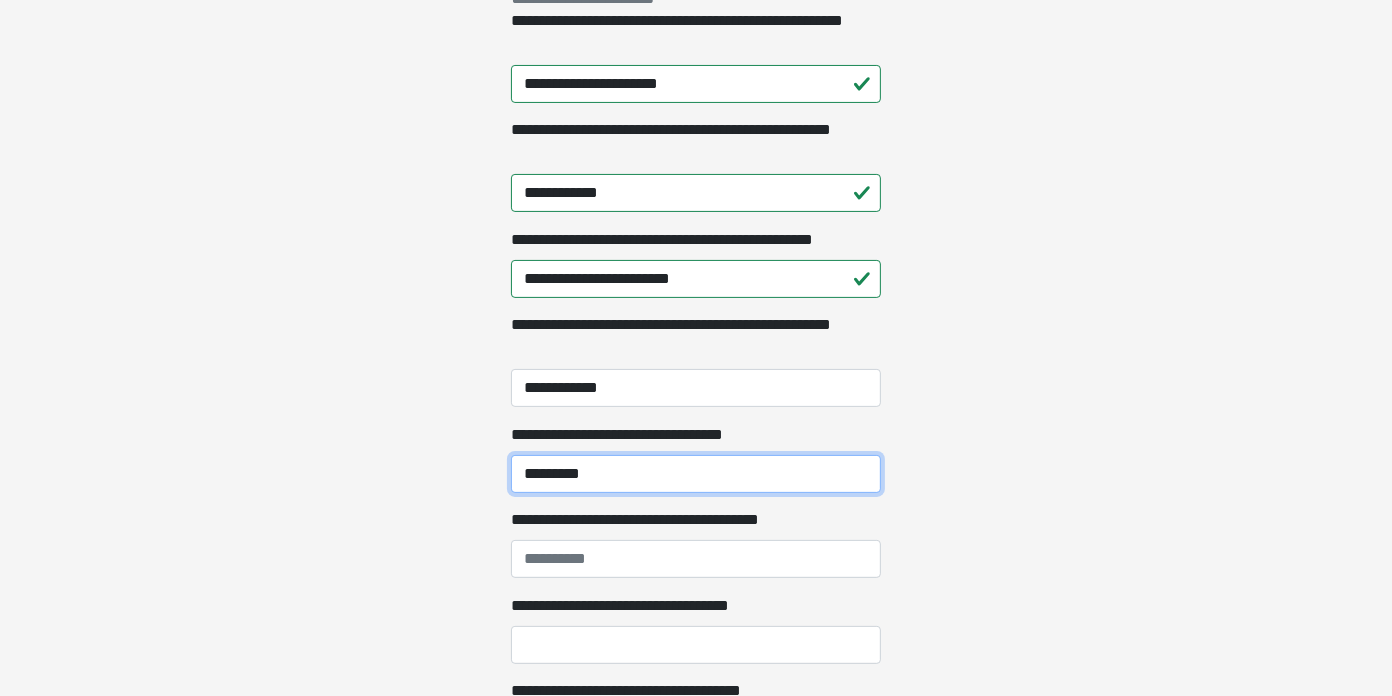 type on "*********" 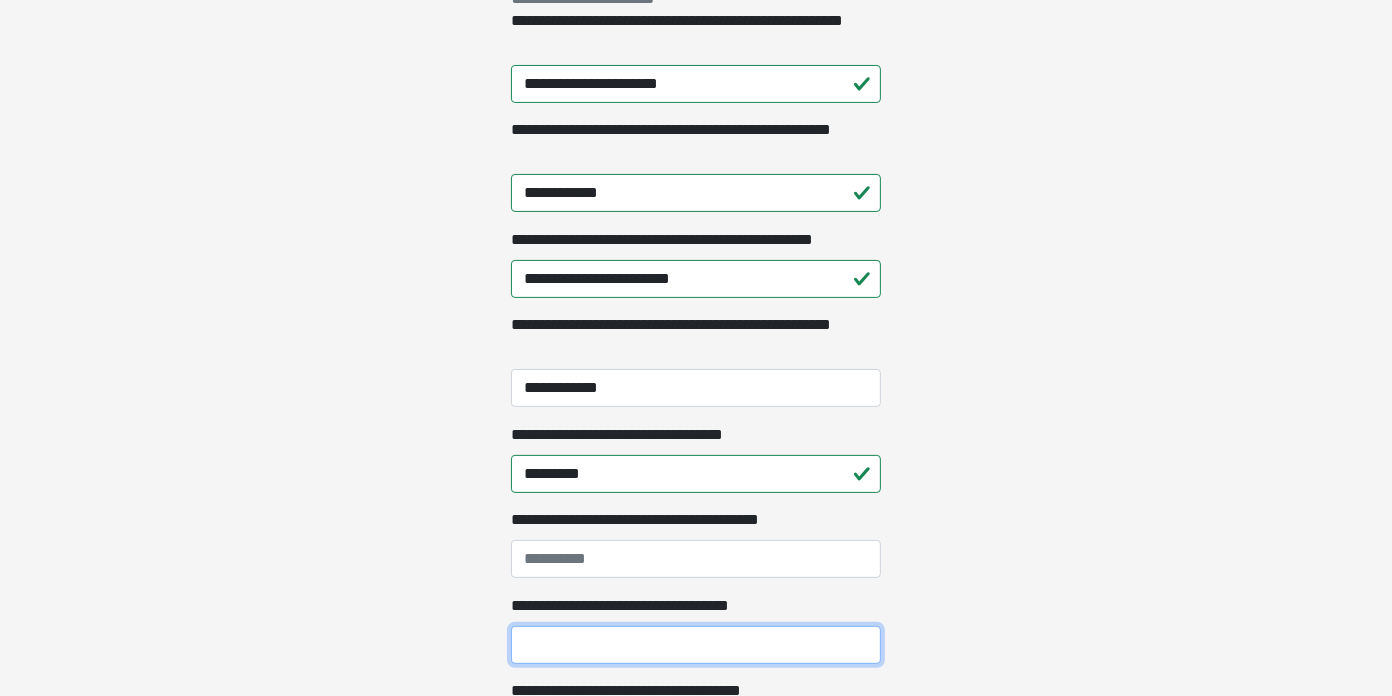 click on "**********" at bounding box center [696, 645] 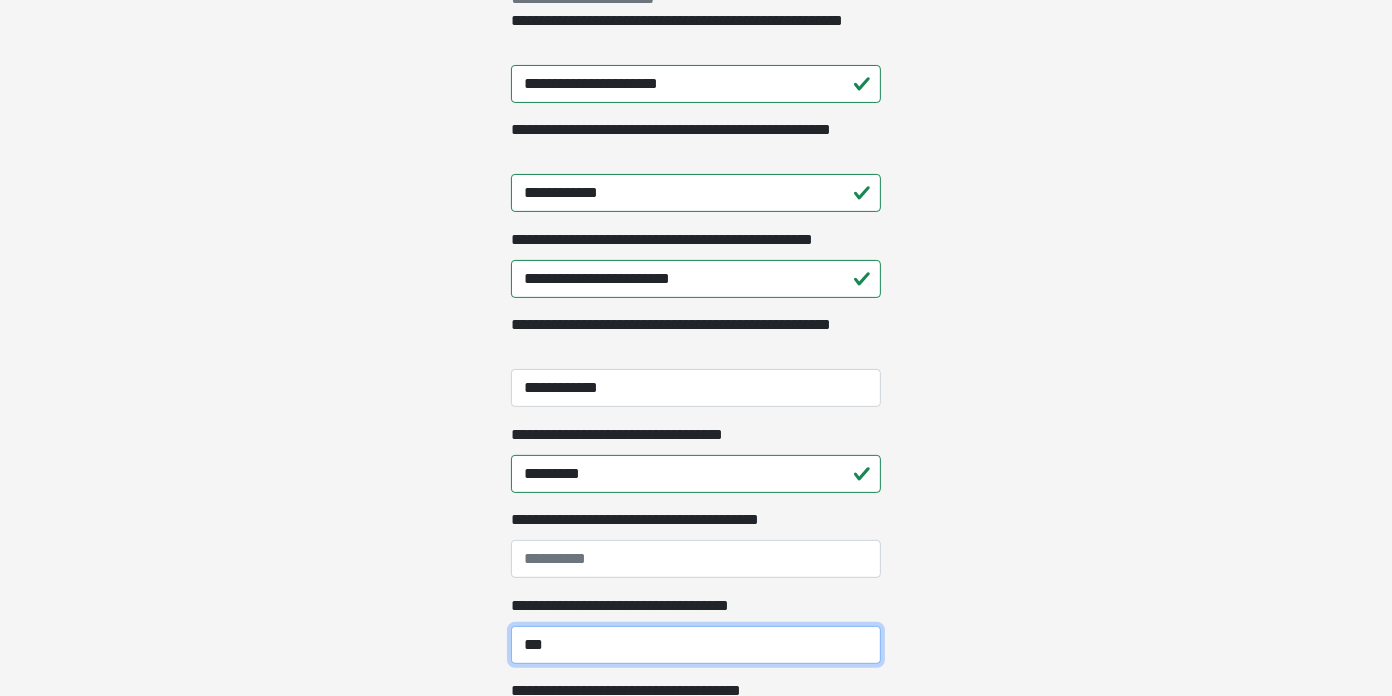 type on "***" 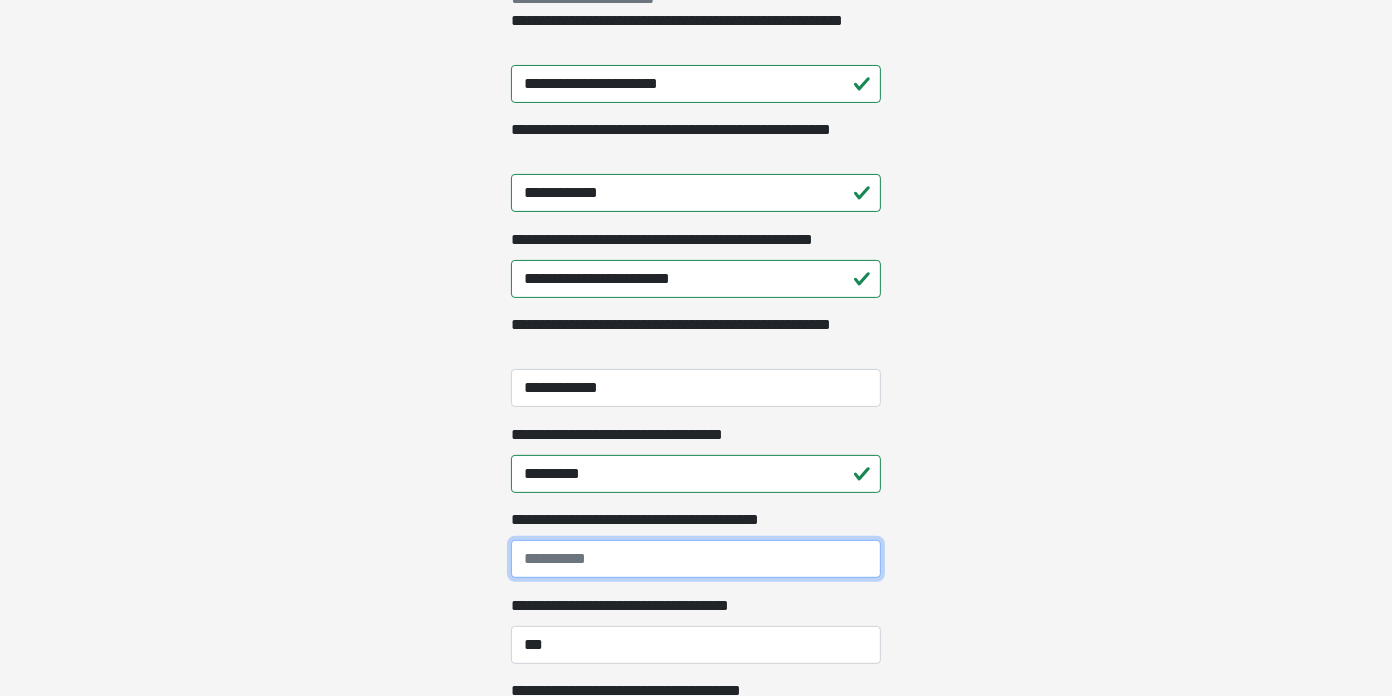 click on "**********" at bounding box center [696, 559] 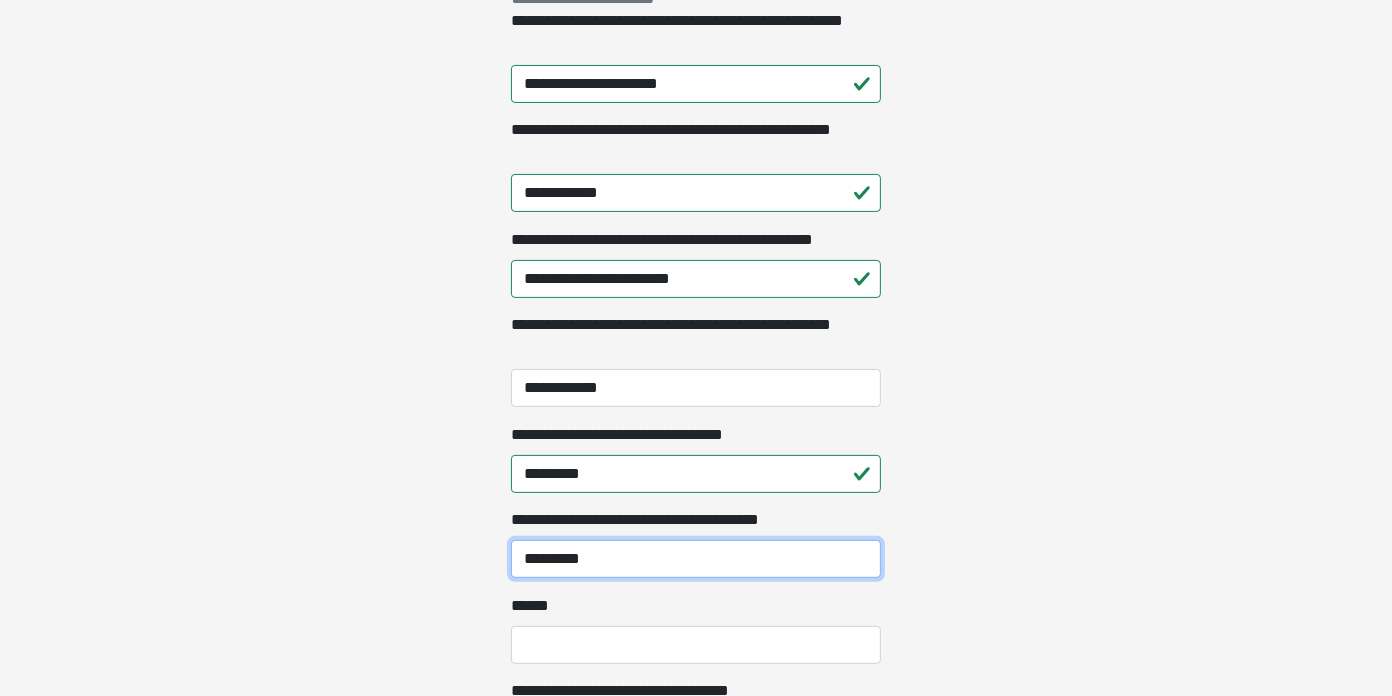 type on "*********" 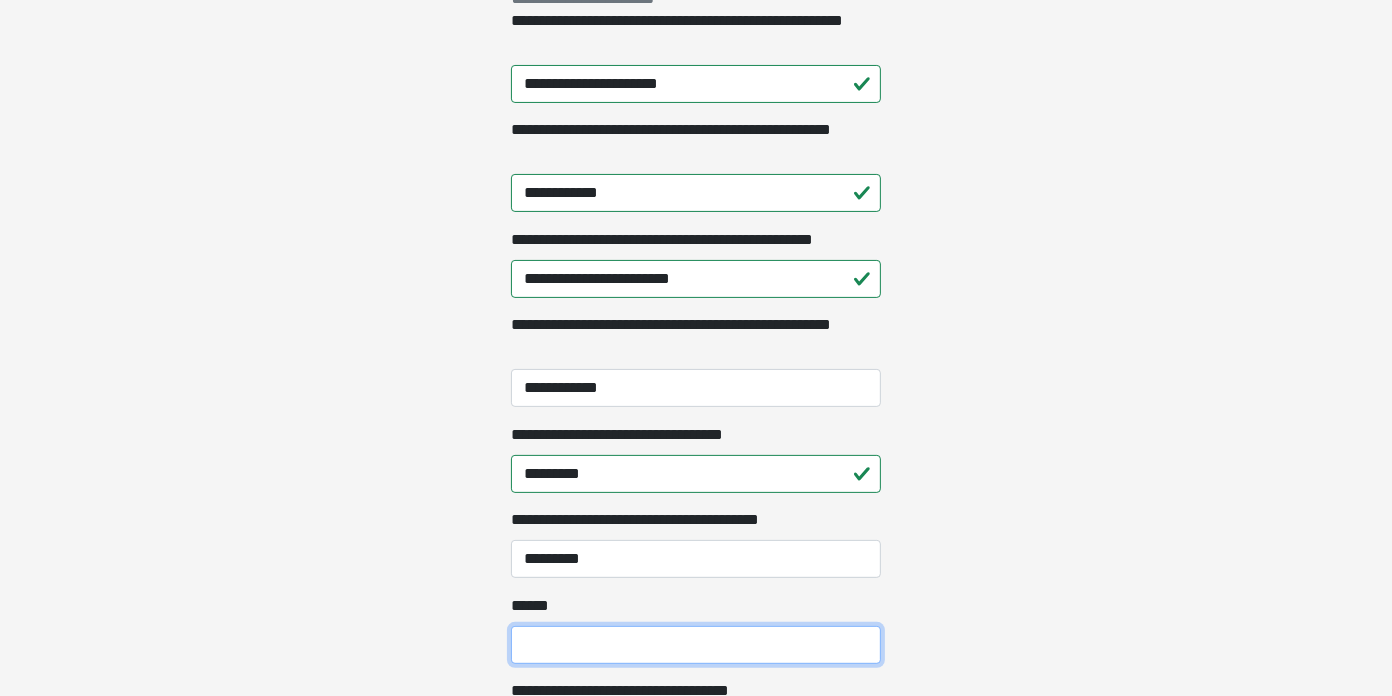 click on "******" at bounding box center [696, 645] 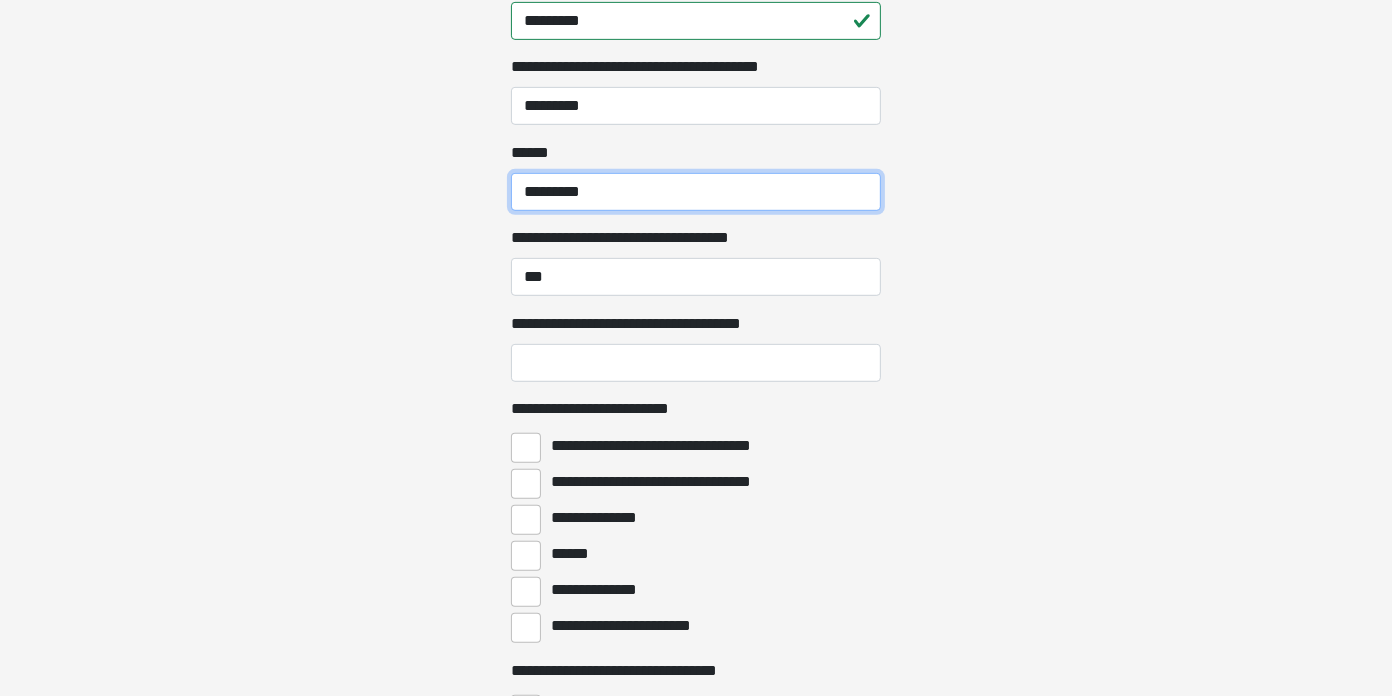 scroll, scrollTop: 804, scrollLeft: 0, axis: vertical 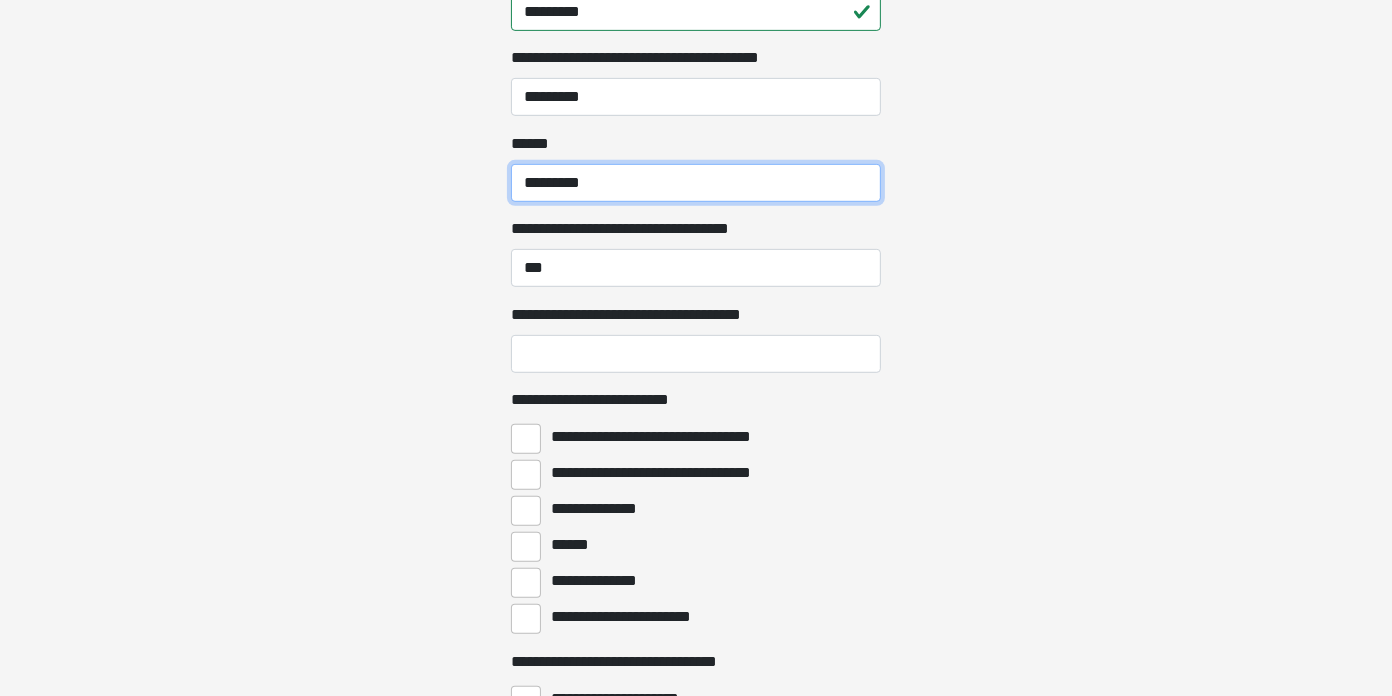 type on "*********" 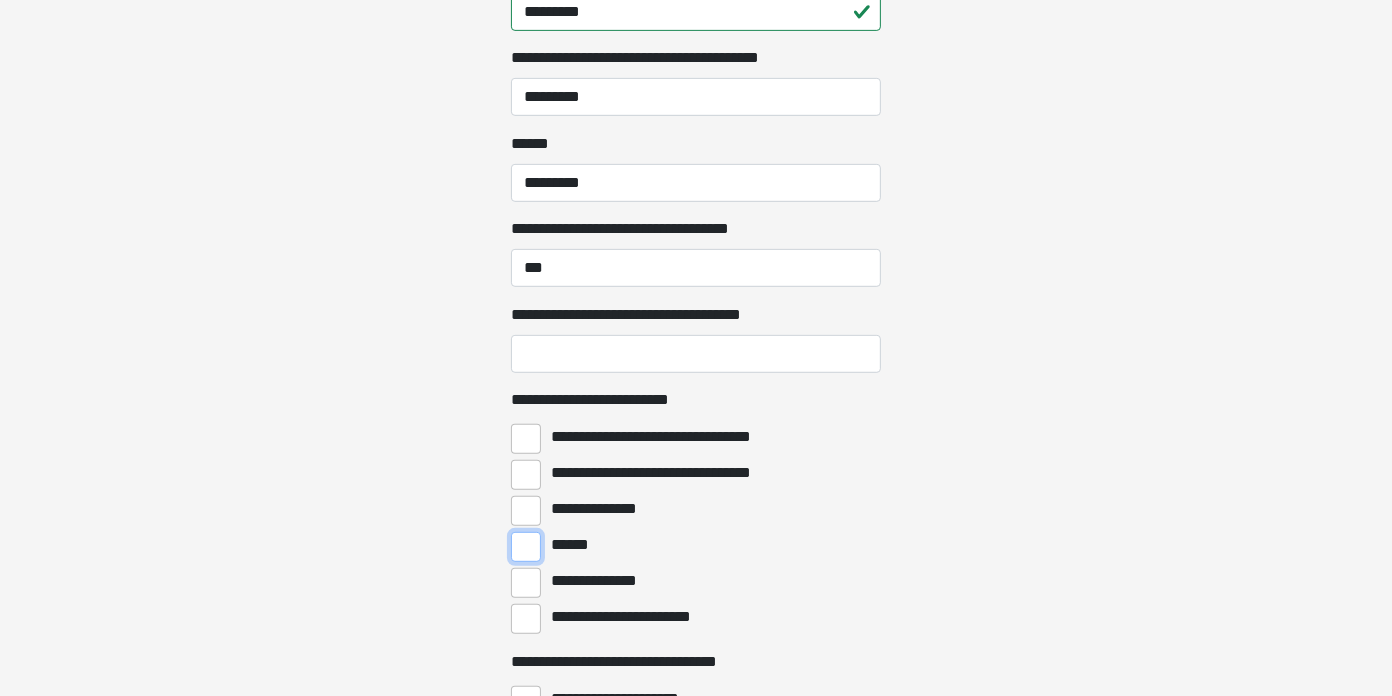click on "******" at bounding box center [526, 547] 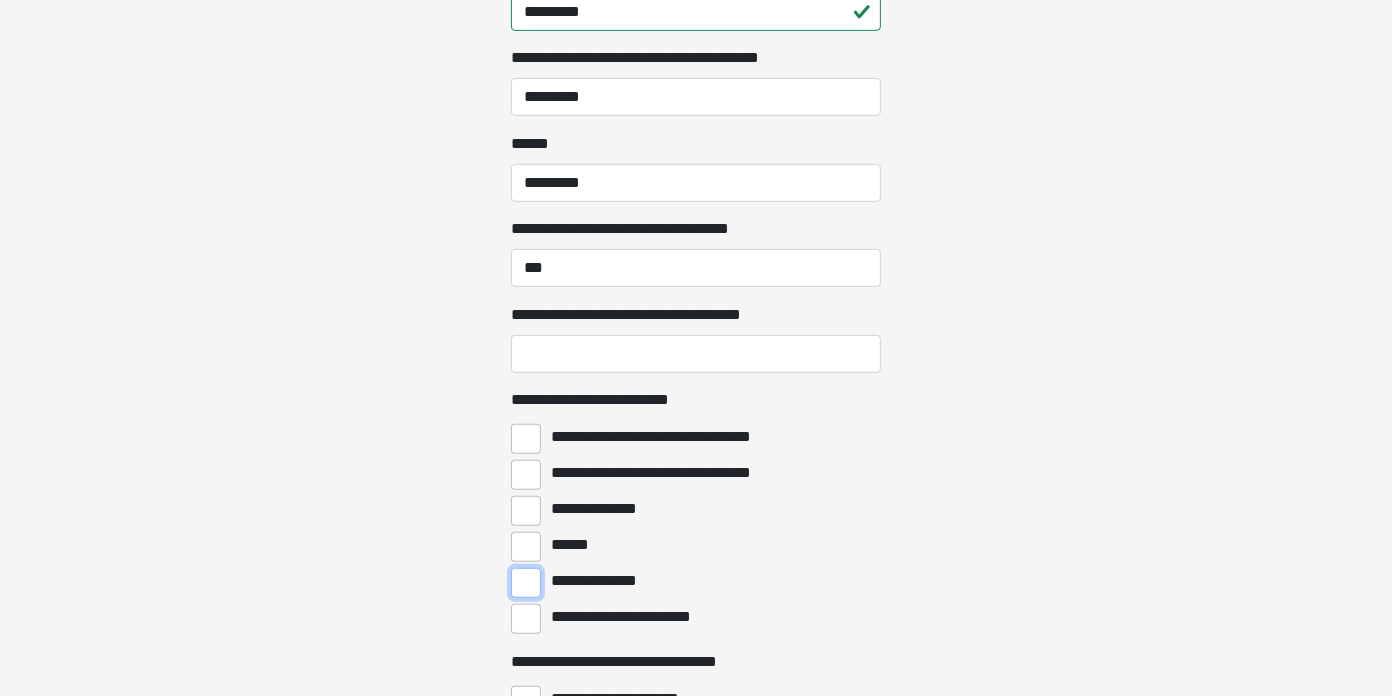 click on "**********" at bounding box center [526, 583] 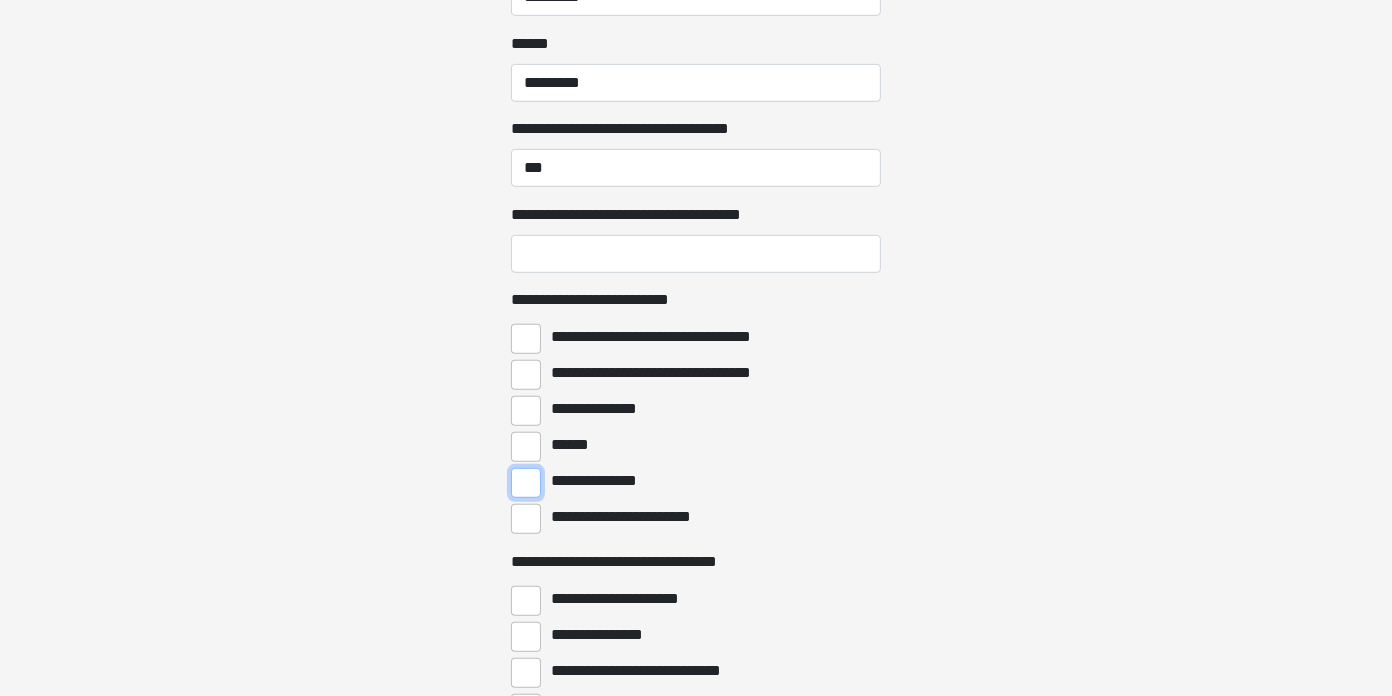 scroll, scrollTop: 910, scrollLeft: 0, axis: vertical 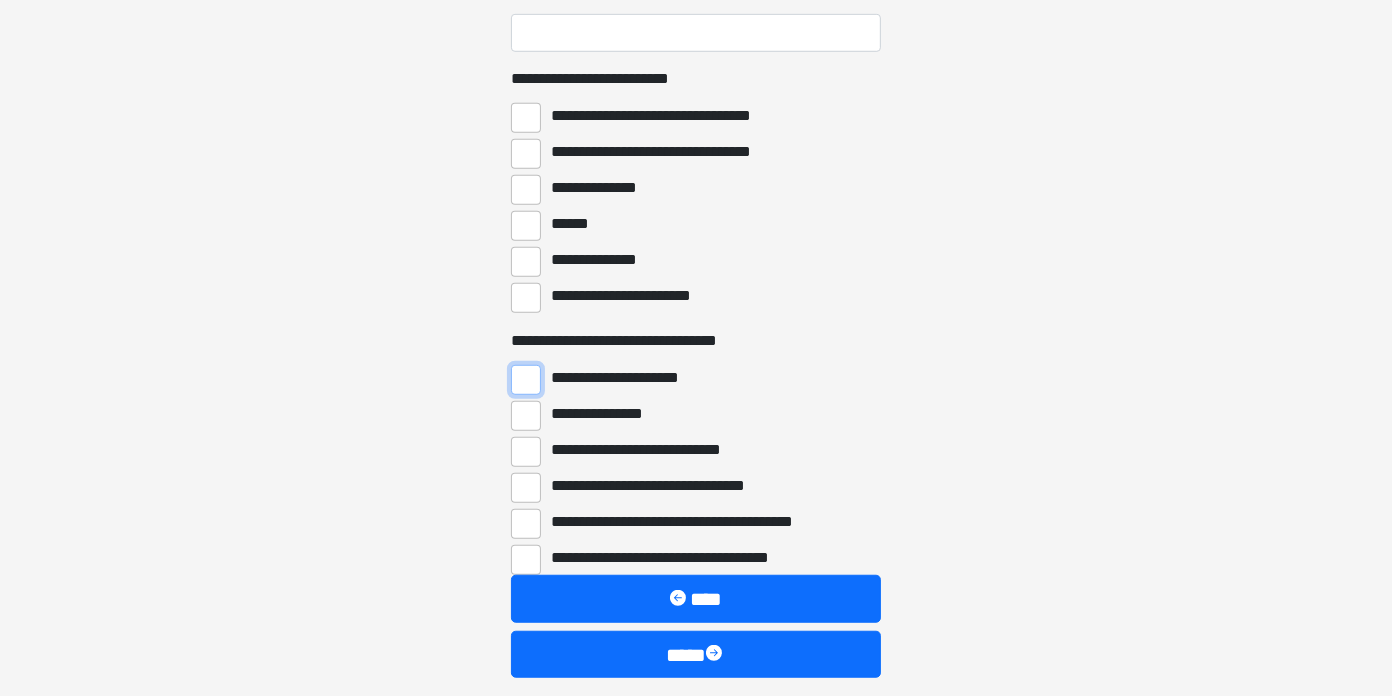 click on "**********" at bounding box center [526, 380] 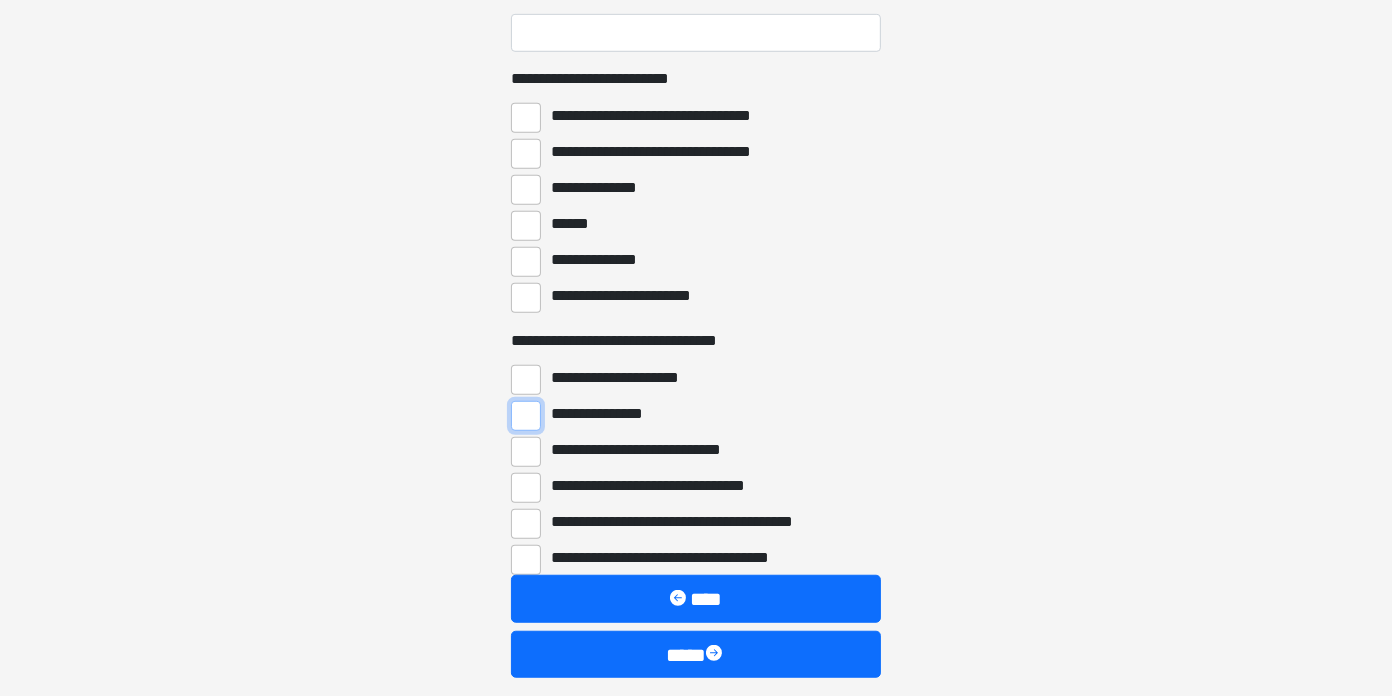 click on "**********" at bounding box center (526, 416) 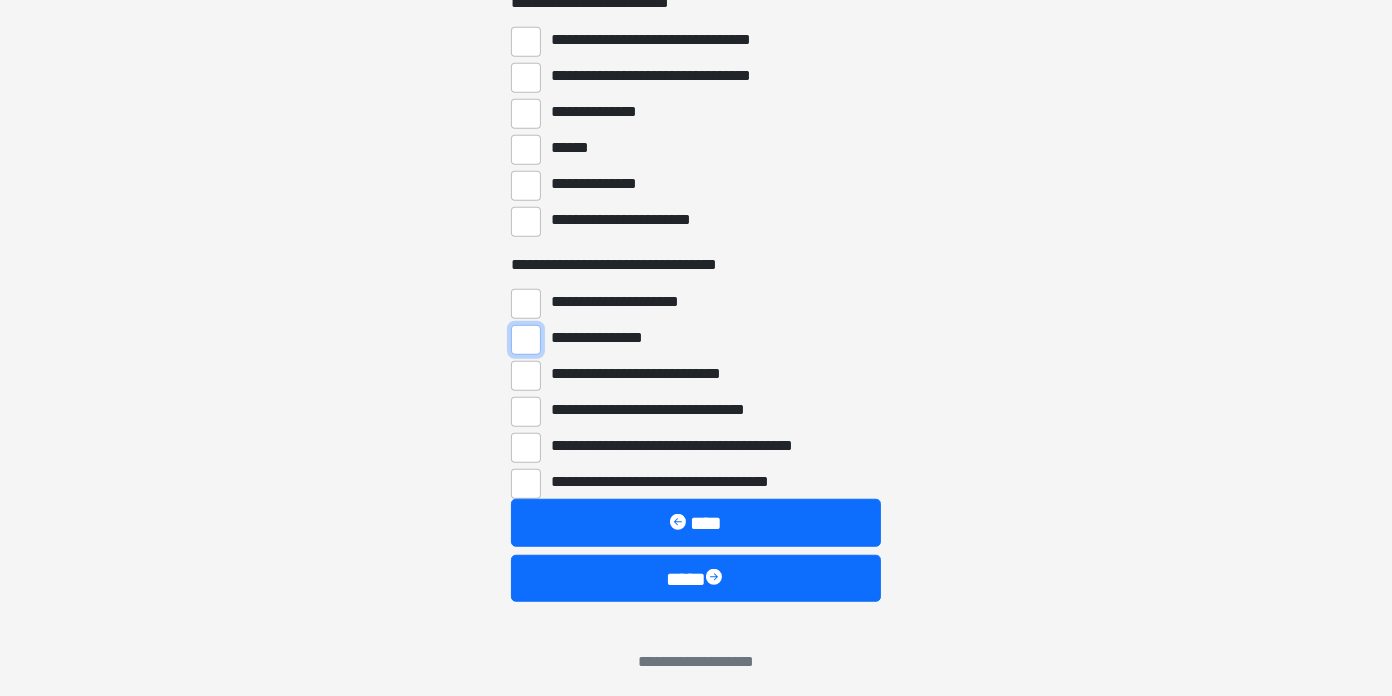 scroll, scrollTop: 1242, scrollLeft: 0, axis: vertical 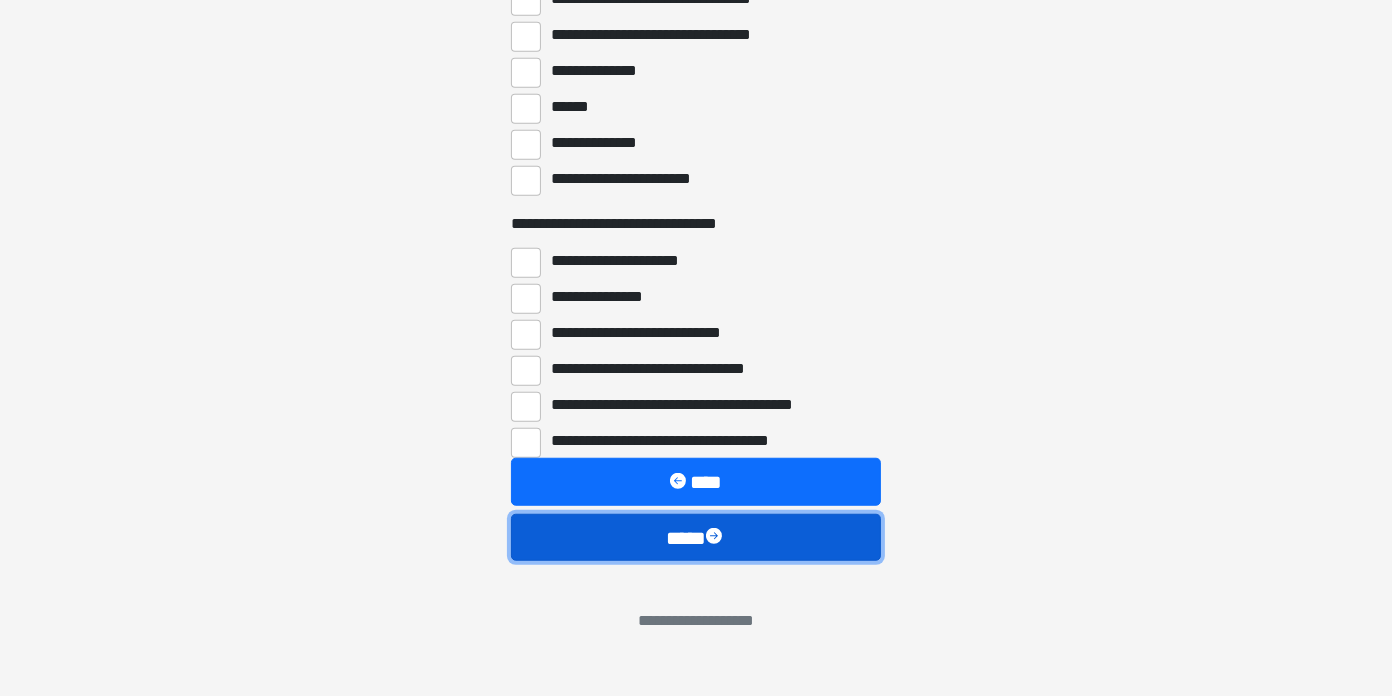 click at bounding box center (716, 538) 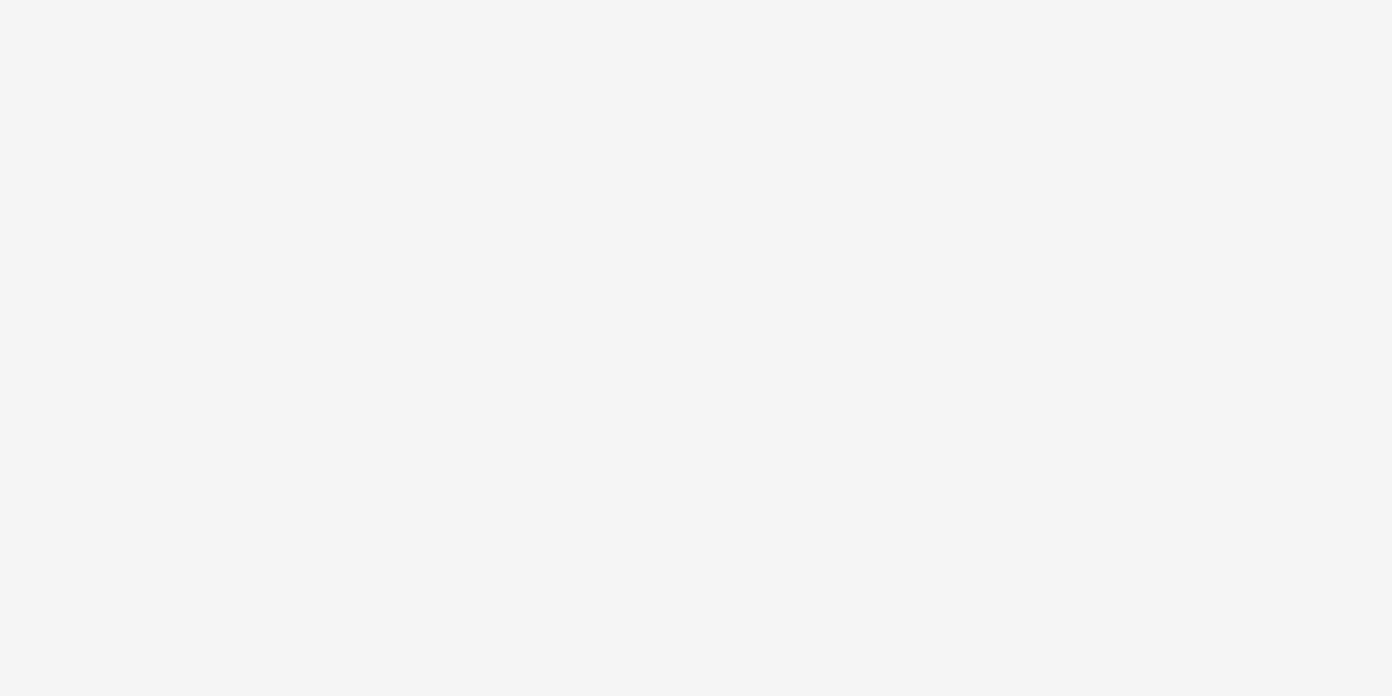 scroll, scrollTop: 68, scrollLeft: 0, axis: vertical 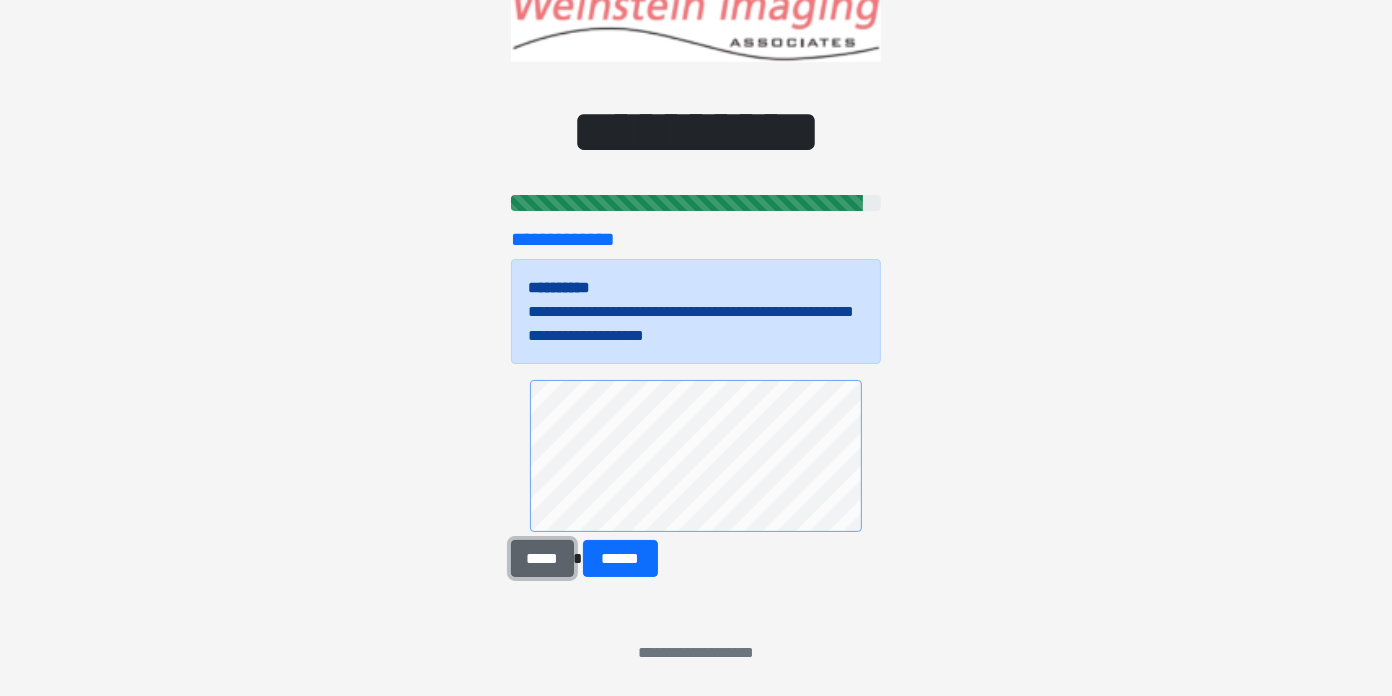 click on "*****" at bounding box center (542, 559) 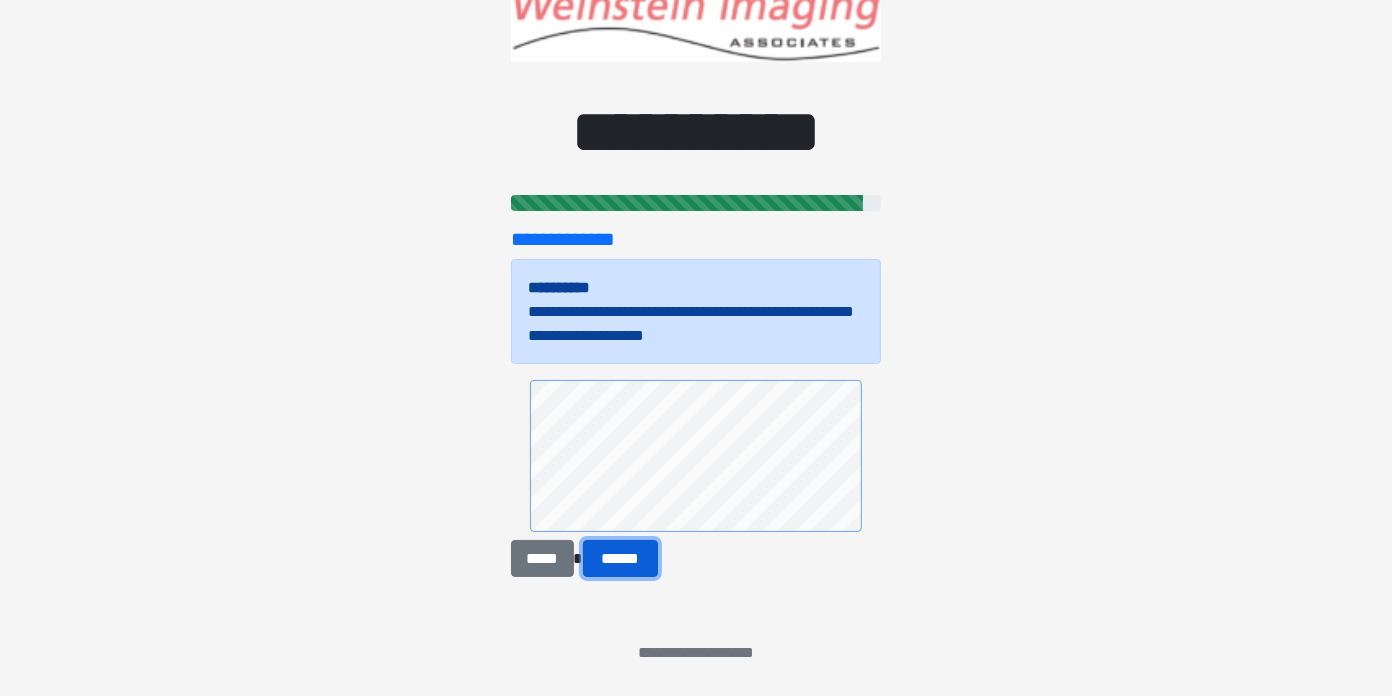 click on "******" at bounding box center (621, 559) 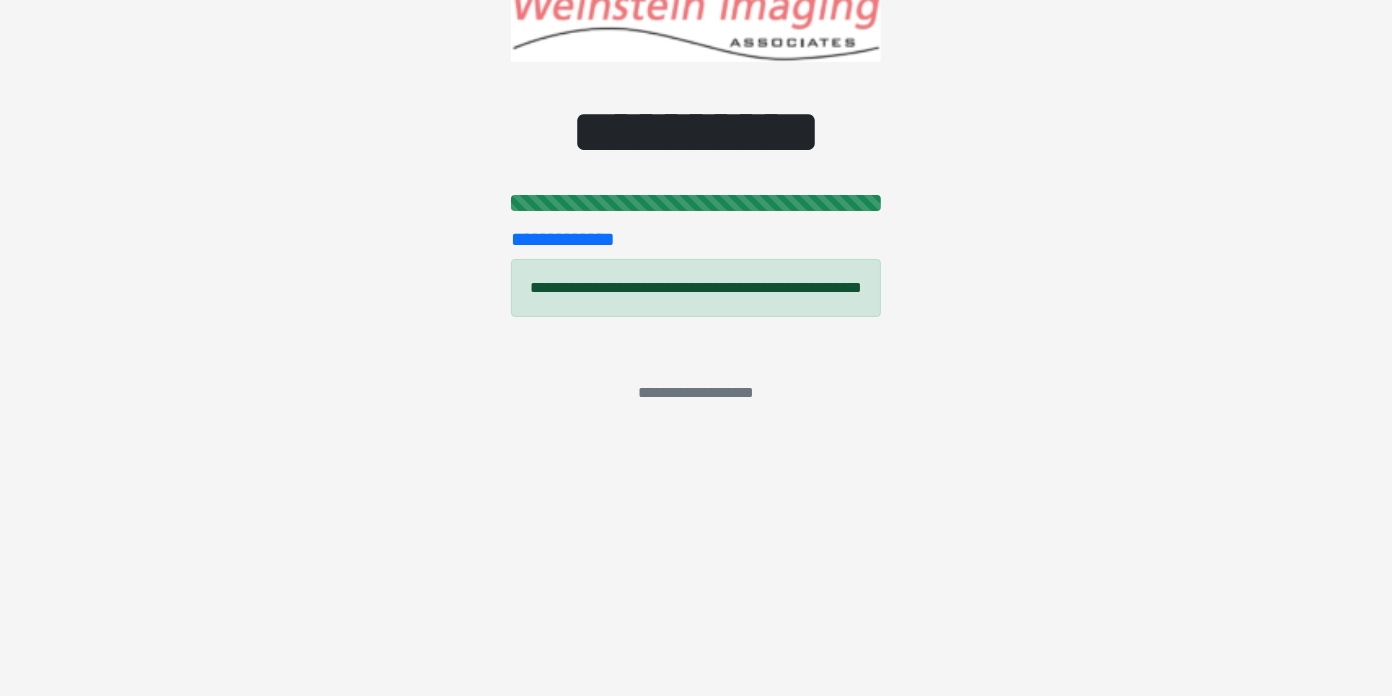 scroll, scrollTop: 0, scrollLeft: 0, axis: both 